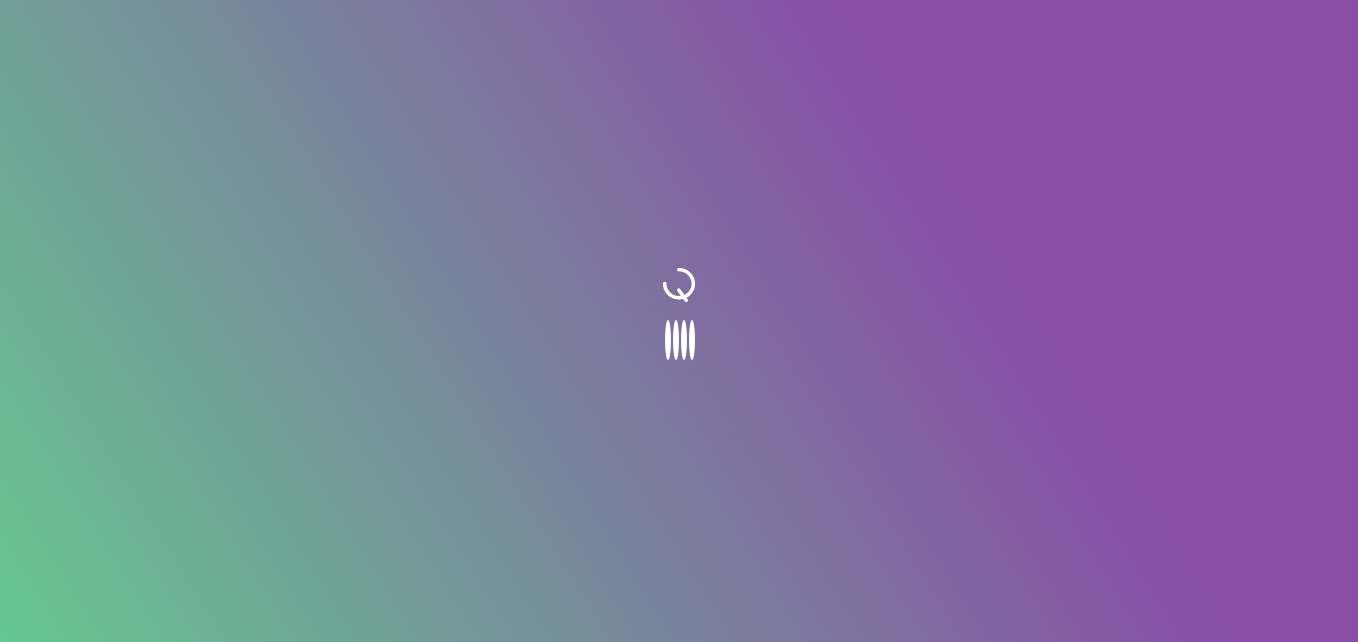 scroll, scrollTop: 0, scrollLeft: 0, axis: both 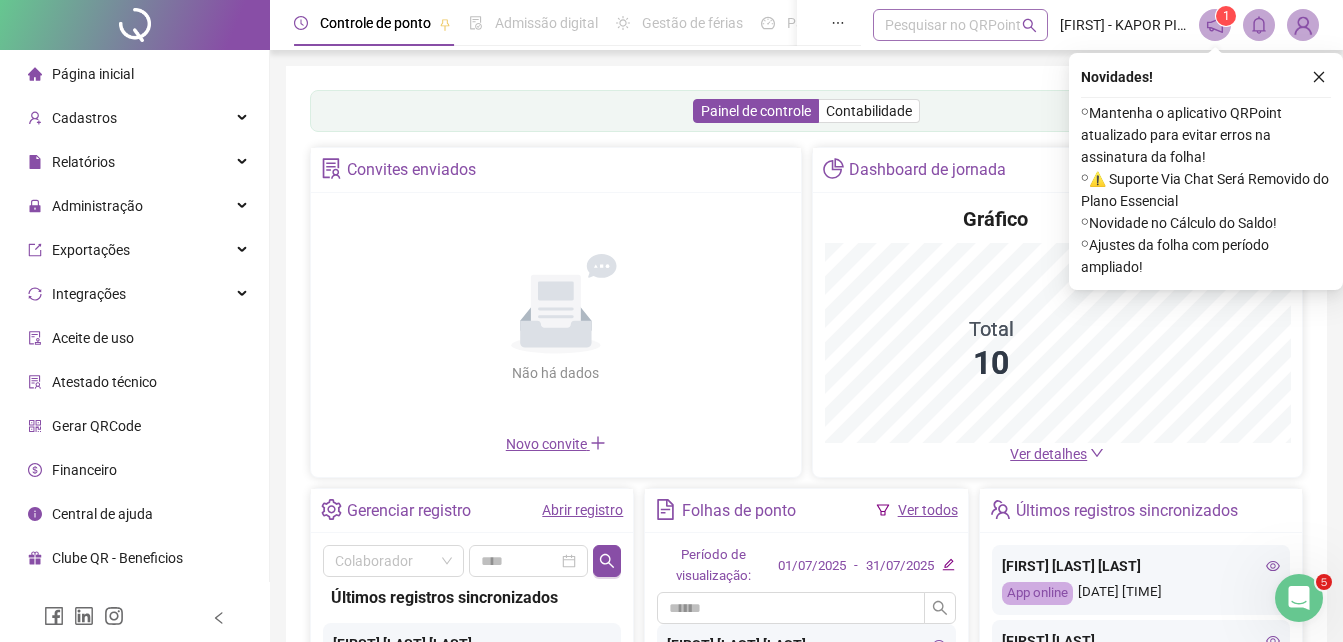 click on "Pesquisar no QRPoint" at bounding box center [960, 25] 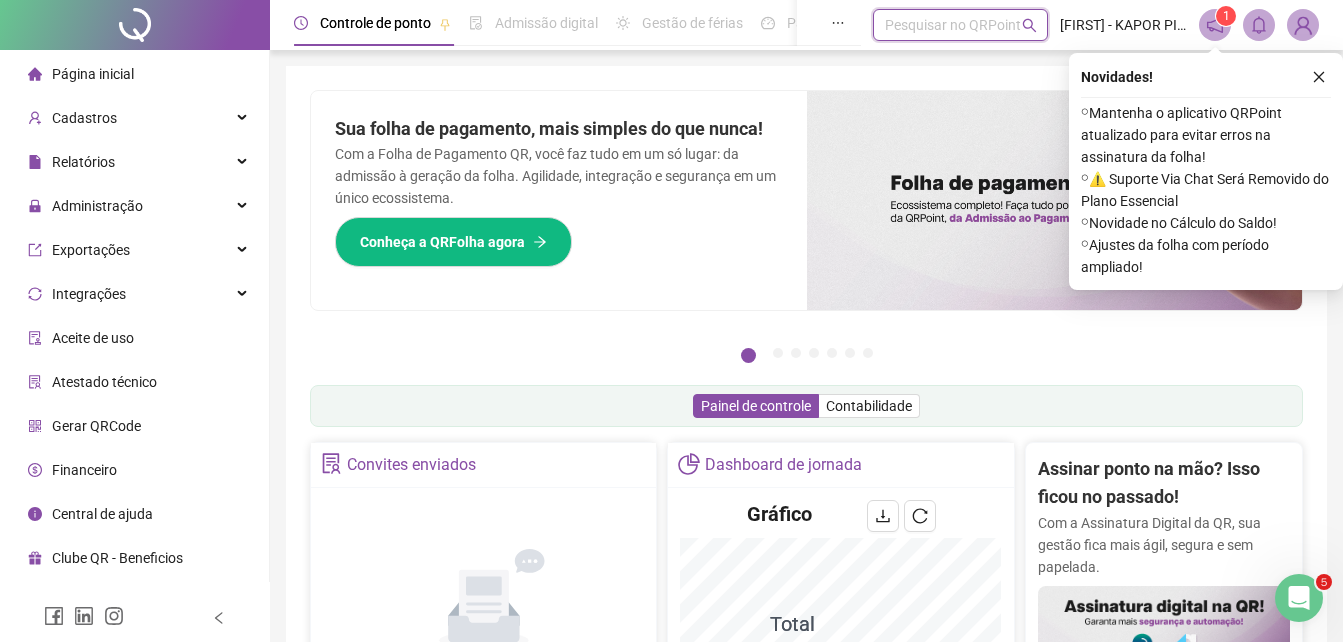 click 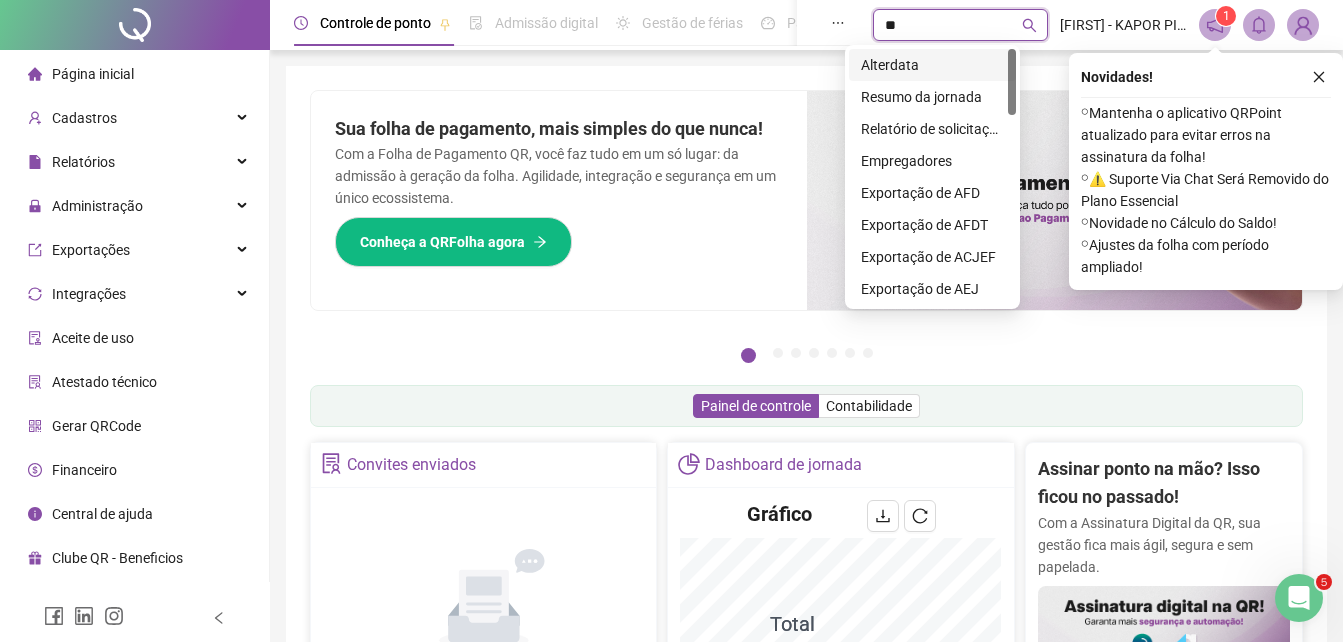 type on "*" 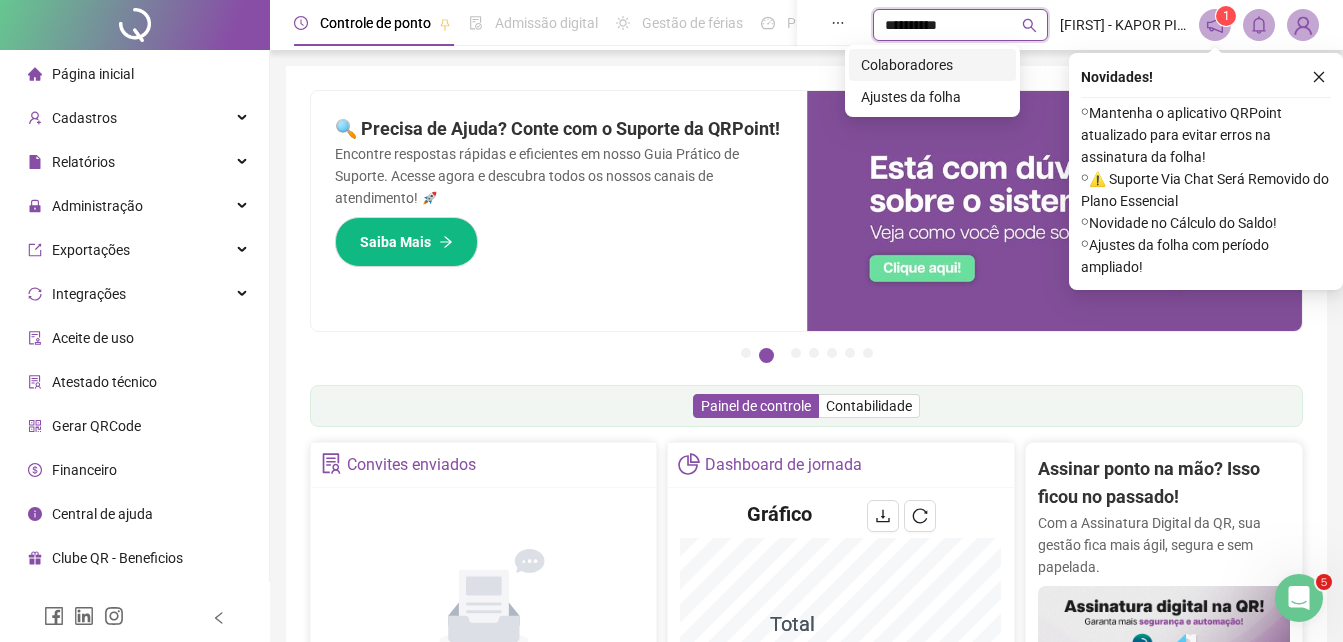 type on "**********" 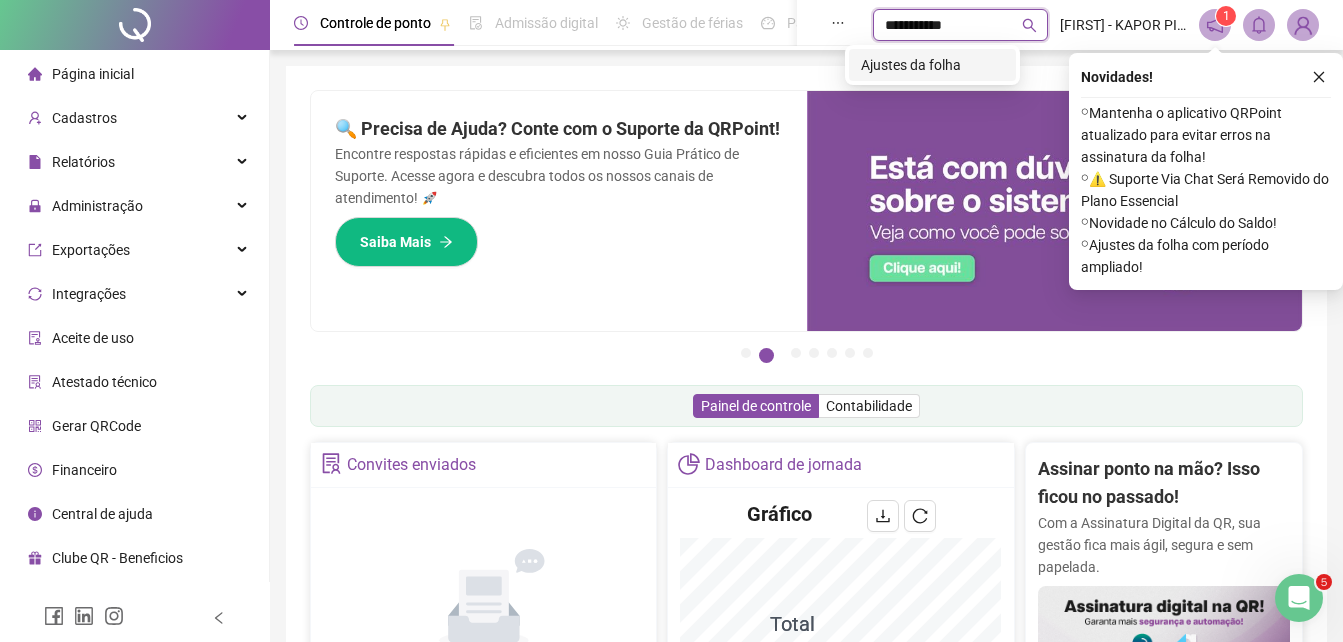 click on "Ajustes da folha" at bounding box center (932, 65) 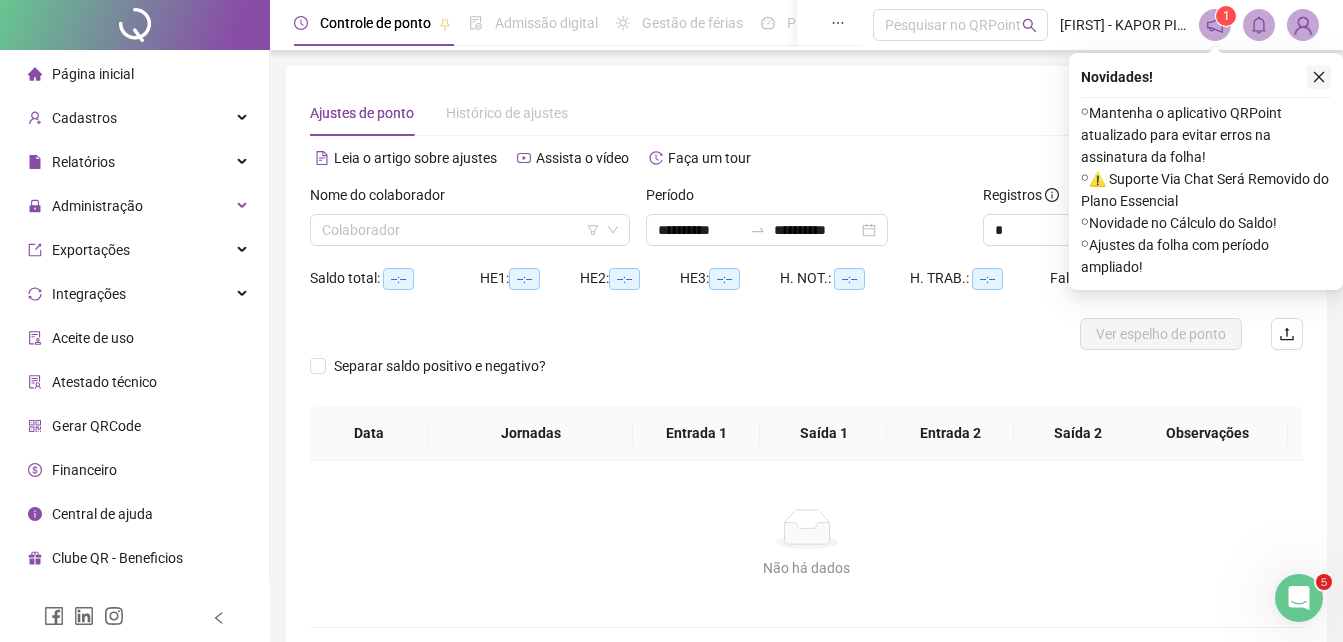 click 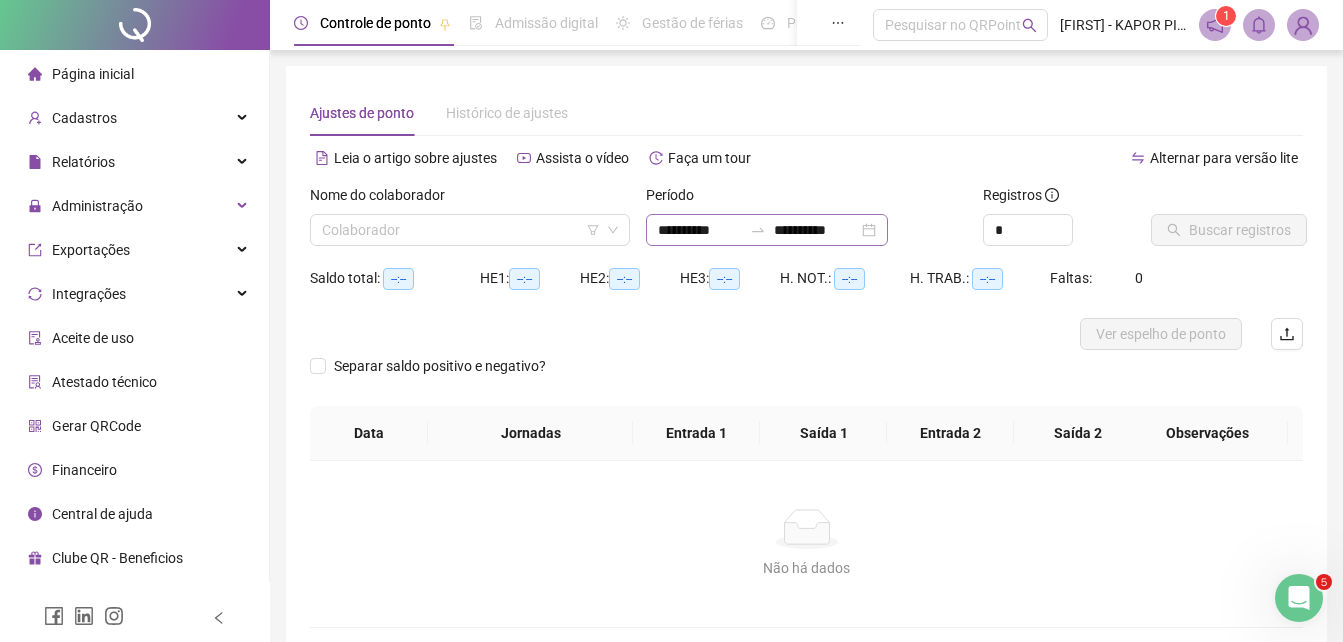 click on "**********" at bounding box center (767, 230) 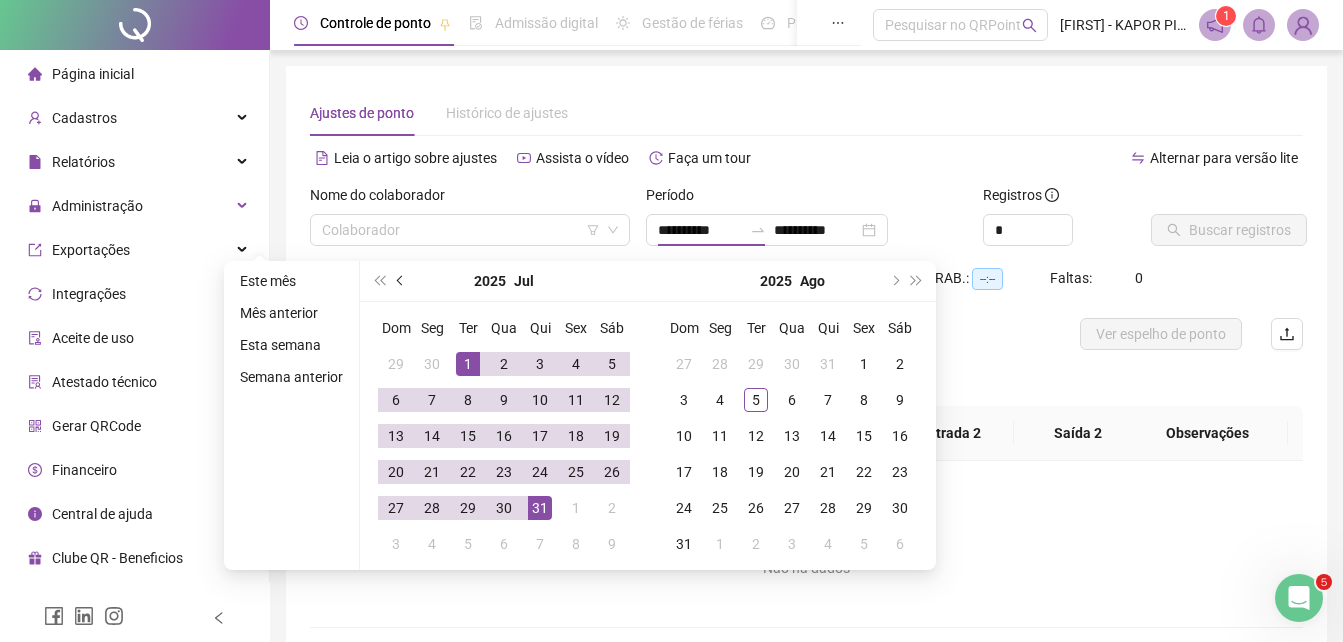 click at bounding box center (401, 281) 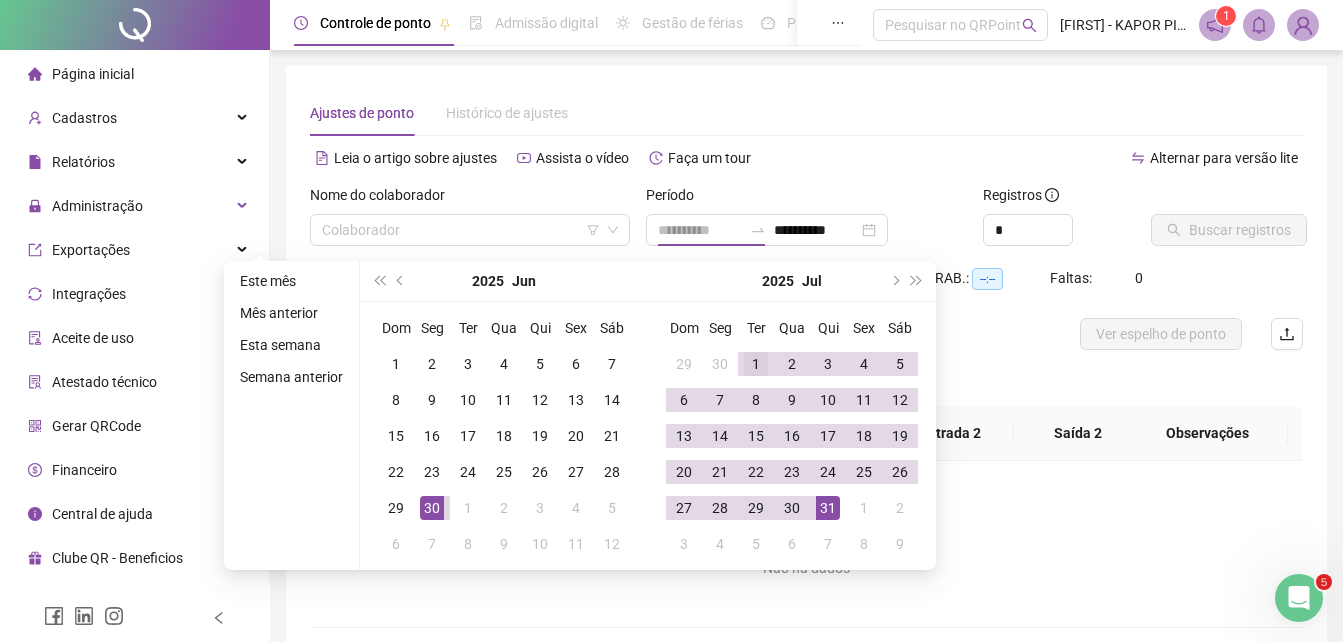 type on "**********" 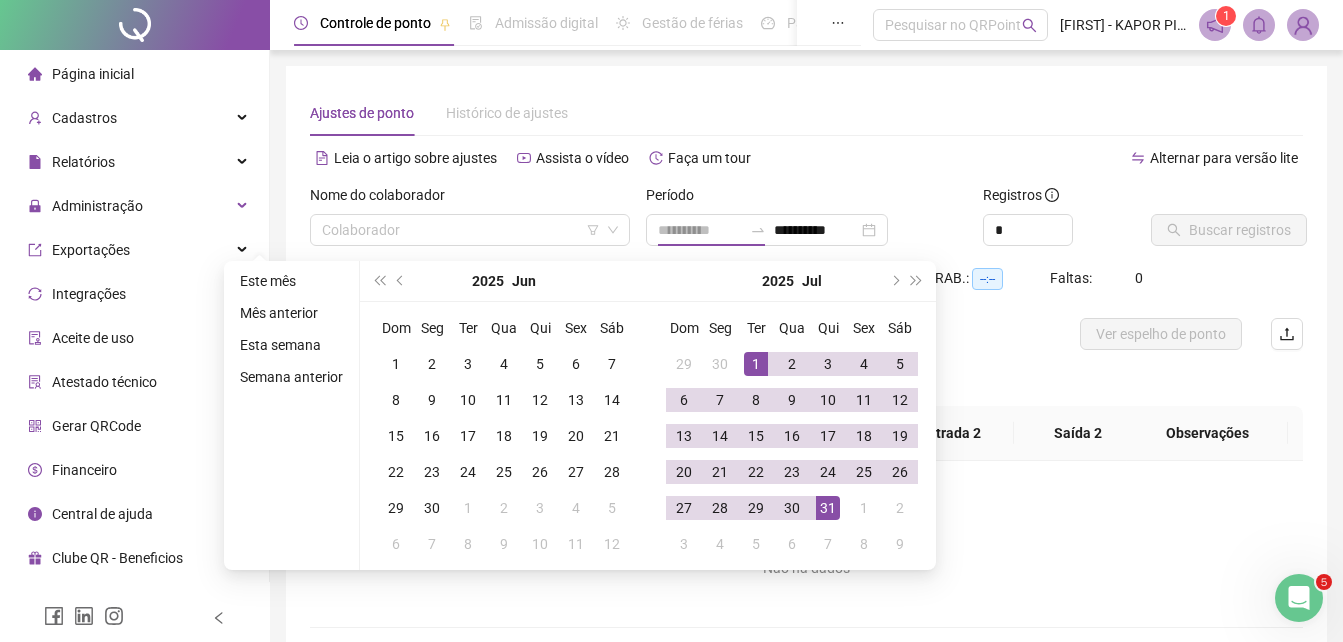 click on "1" at bounding box center [756, 364] 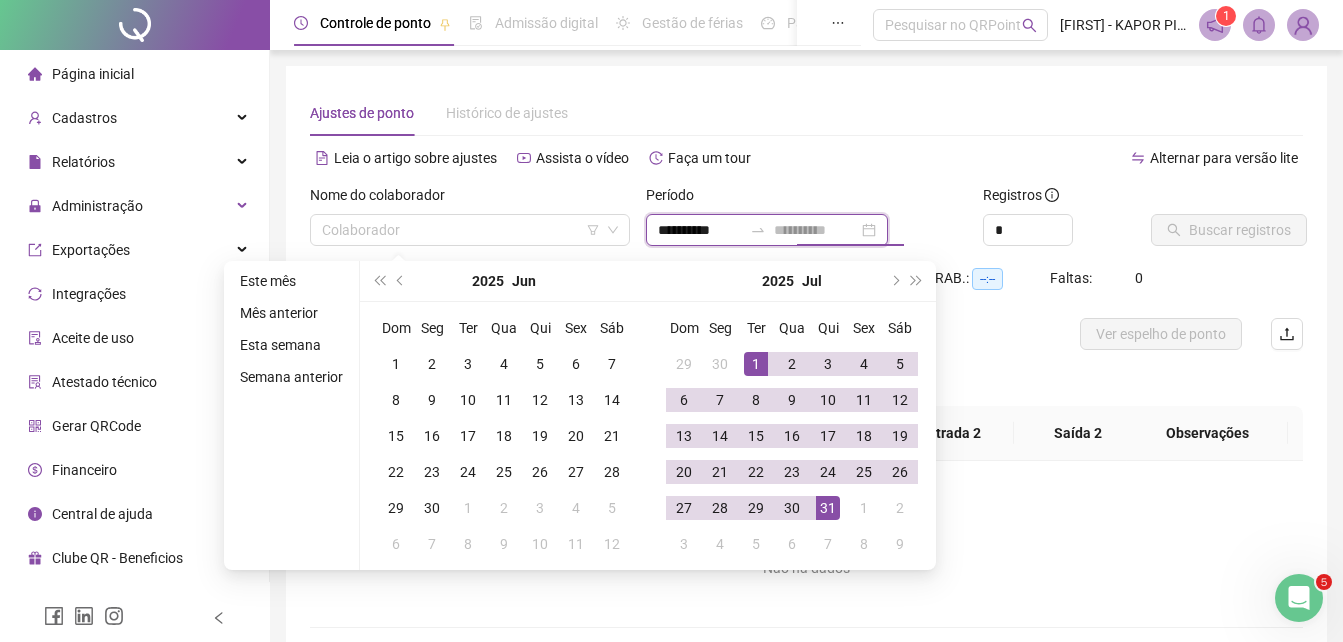type on "**********" 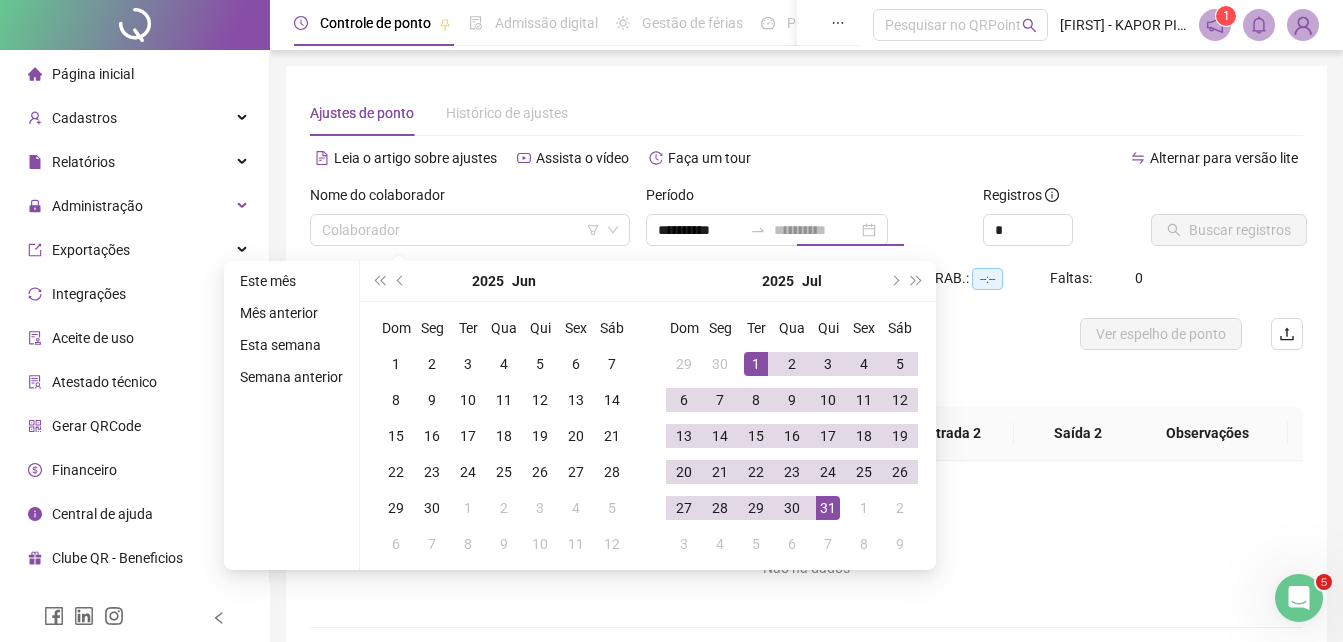 click on "31" at bounding box center (828, 508) 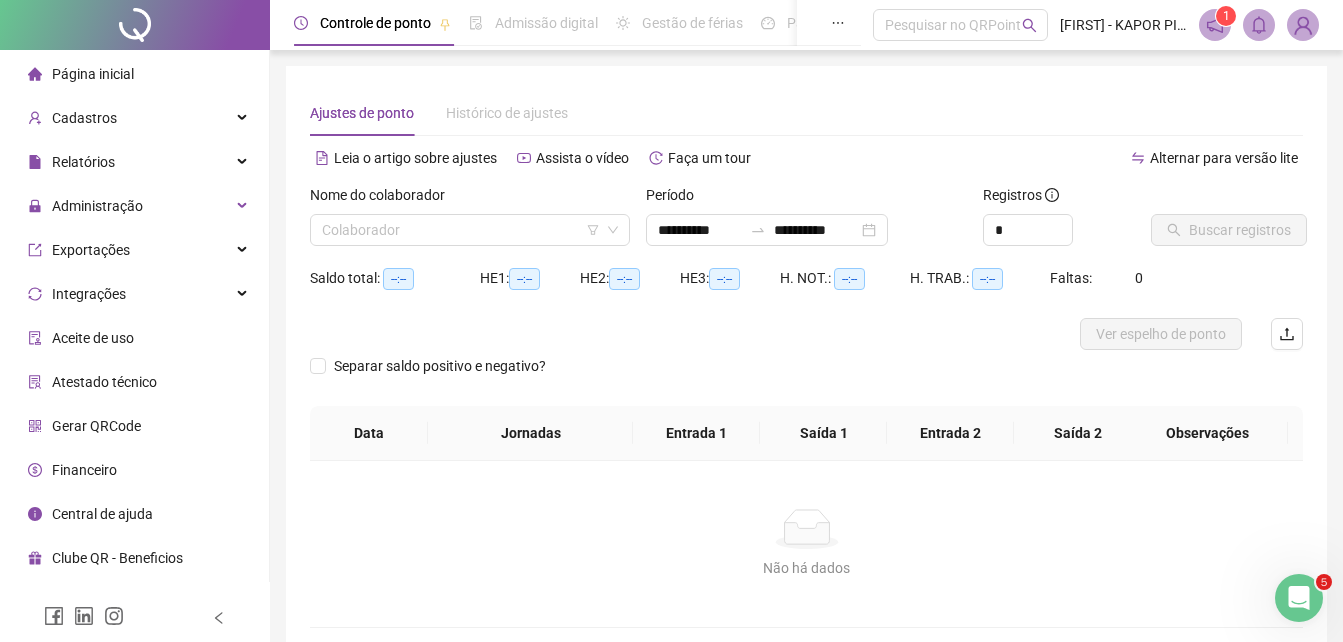 click 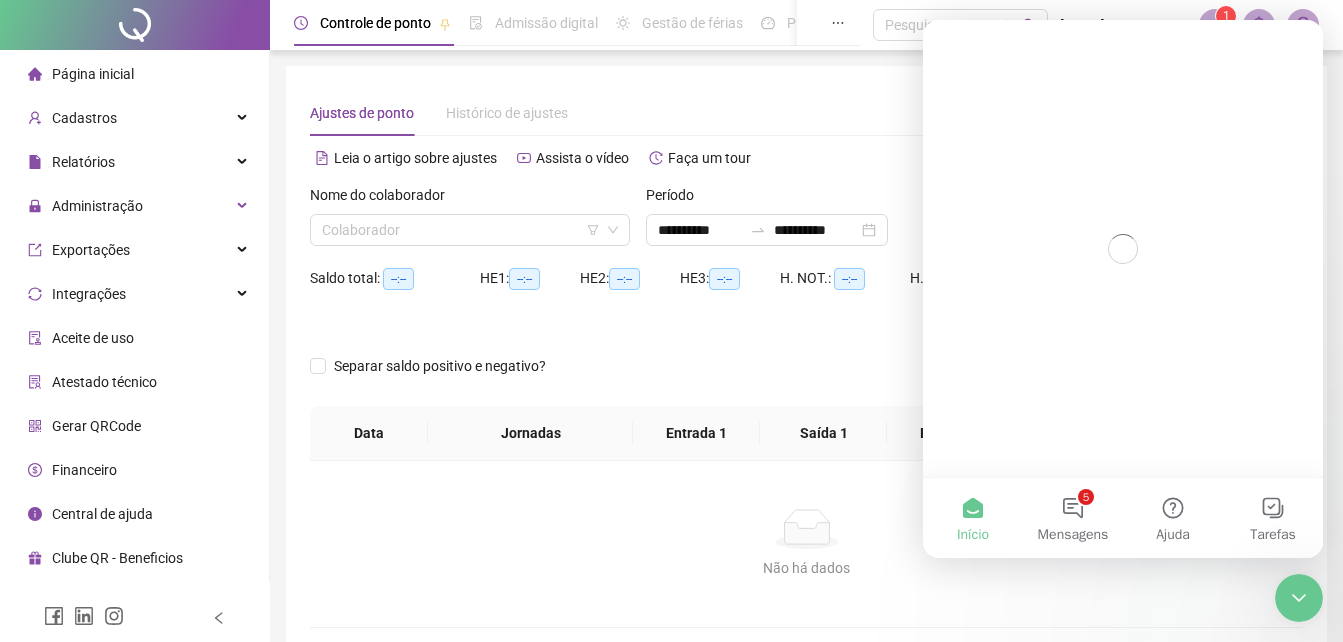 scroll, scrollTop: 0, scrollLeft: 0, axis: both 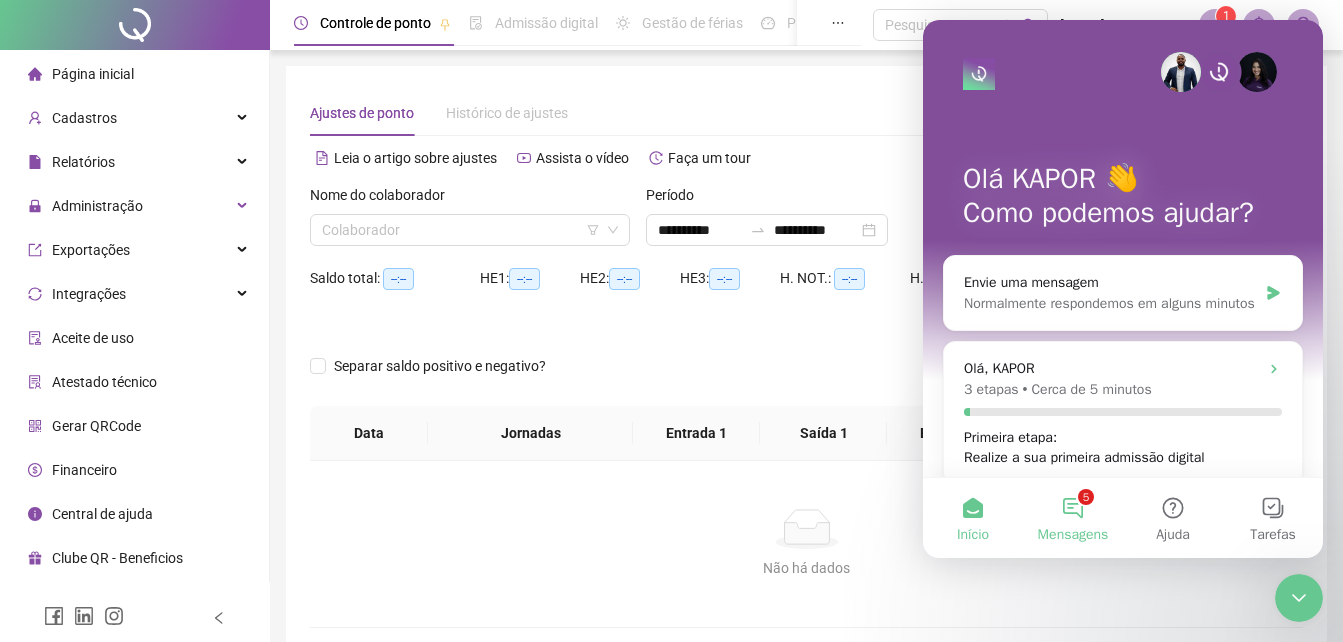 click on "5 Mensagens" at bounding box center (1073, 518) 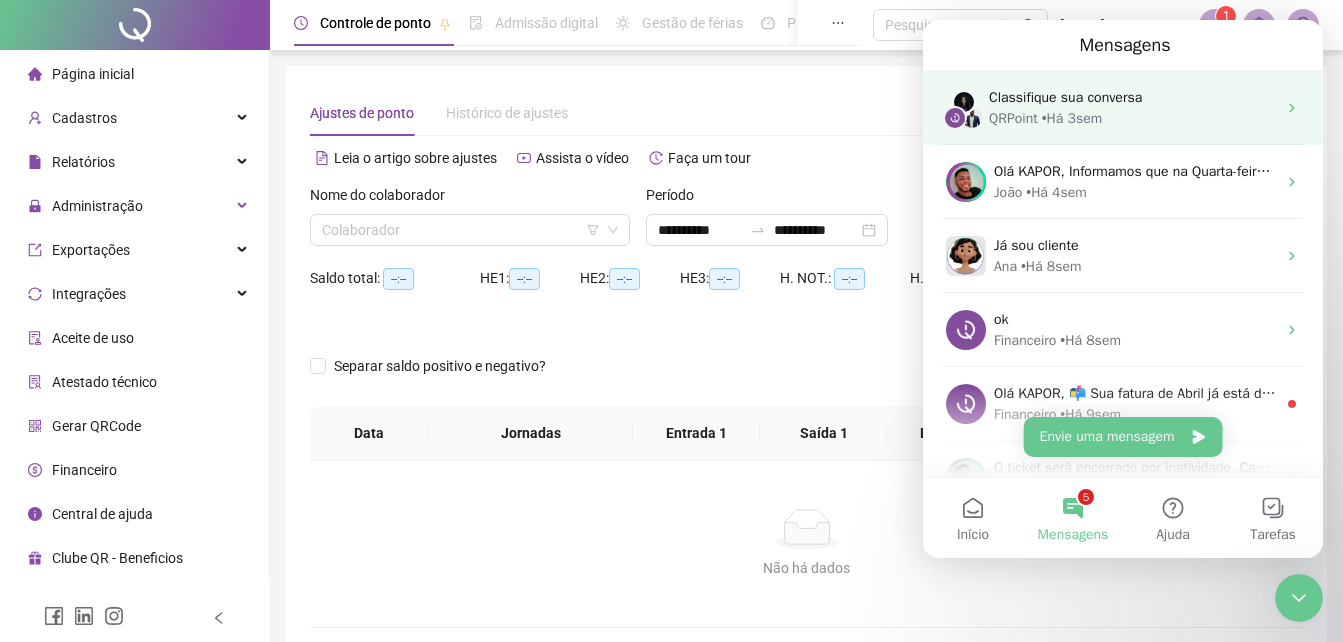 click on "Classifique sua conversa" at bounding box center (1065, 97) 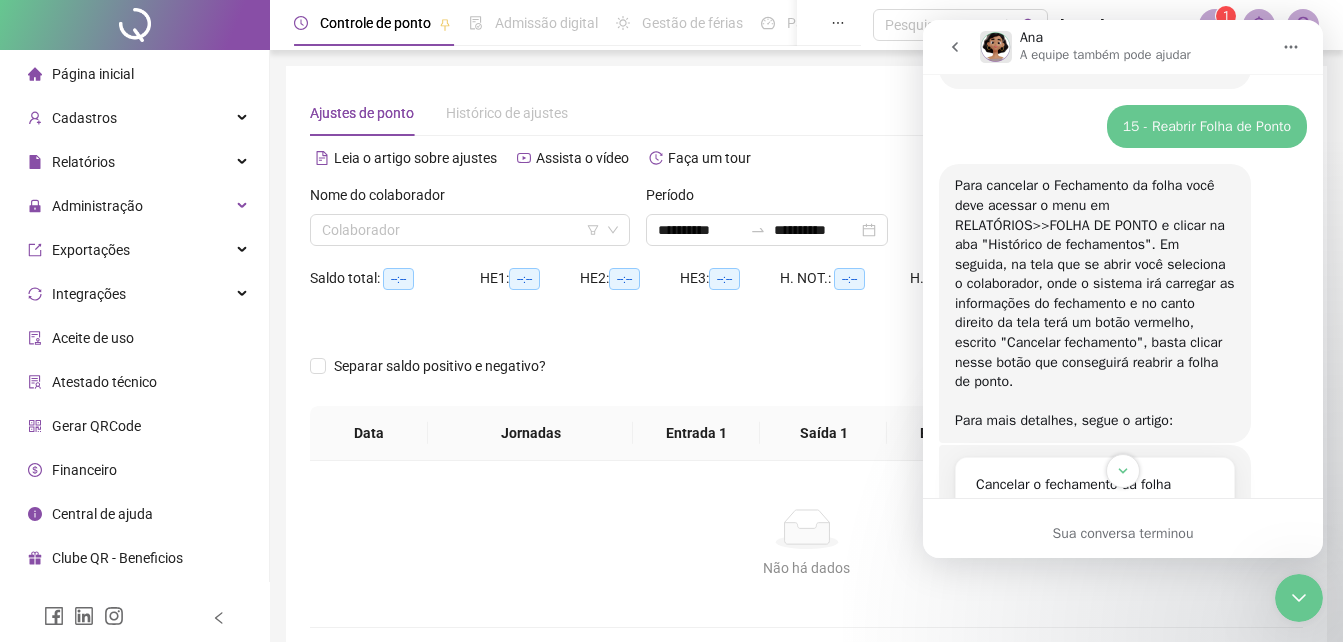 scroll, scrollTop: 566, scrollLeft: 0, axis: vertical 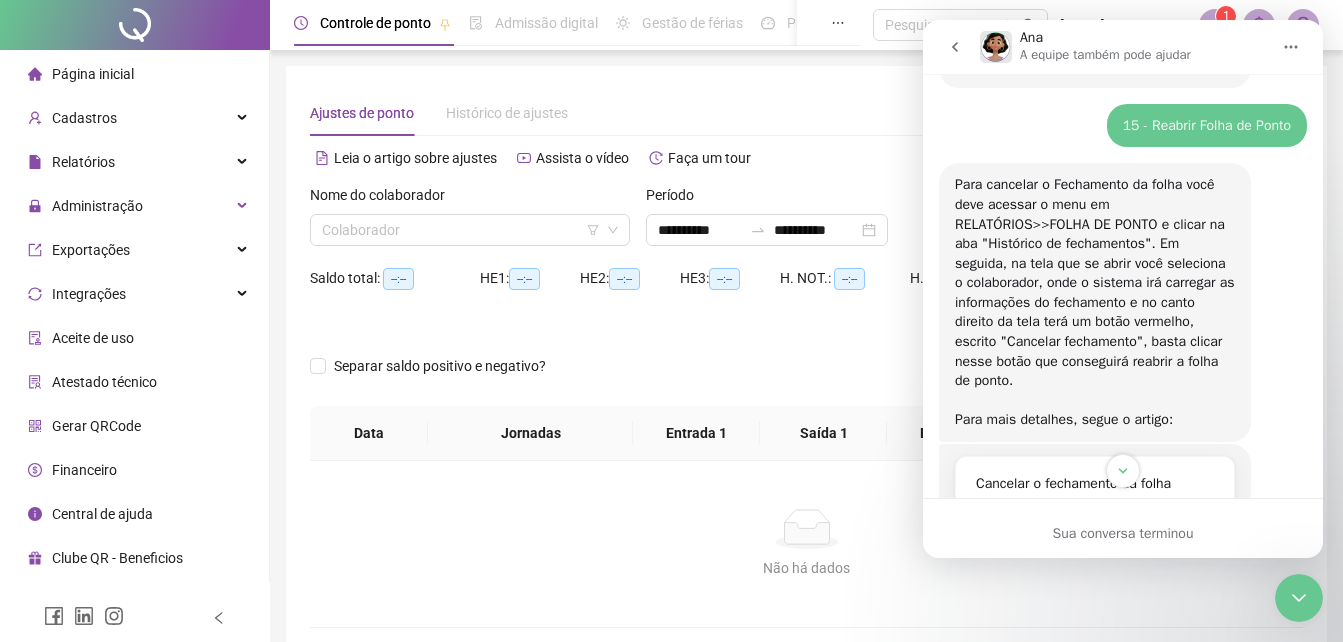 click on "15 - Reabrir Folha de Ponto" at bounding box center (1207, 126) 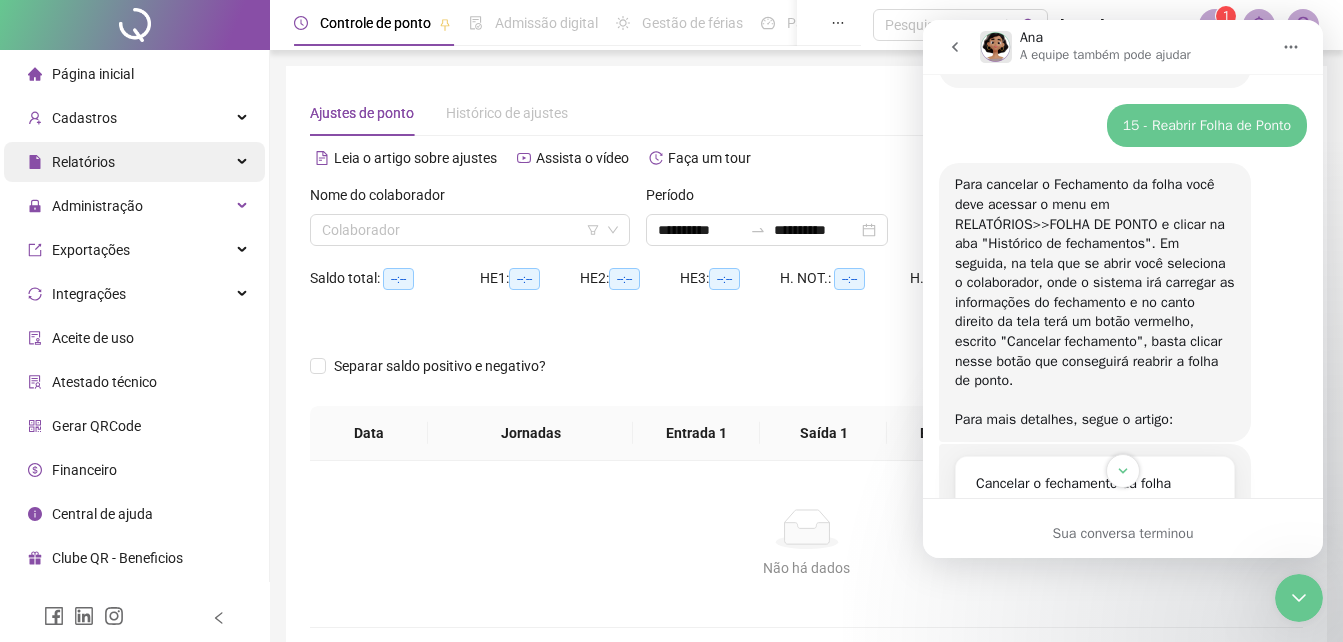 click on "Relatórios" at bounding box center [134, 162] 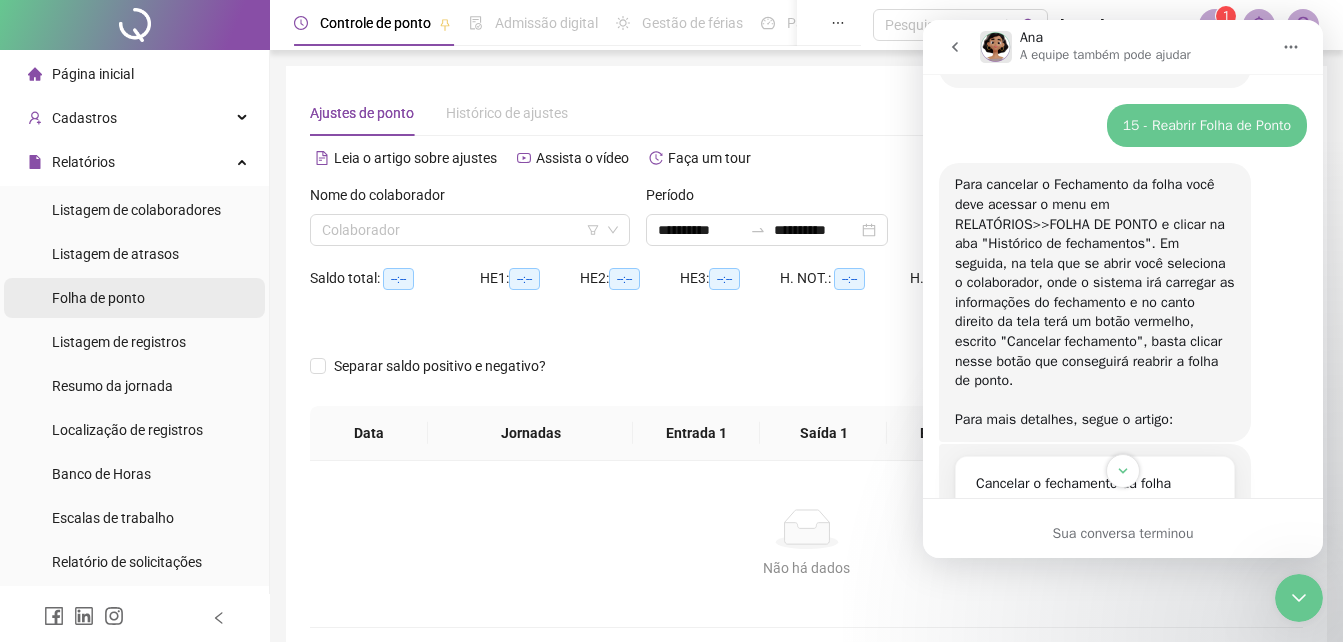 click on "Folha de ponto" at bounding box center [134, 298] 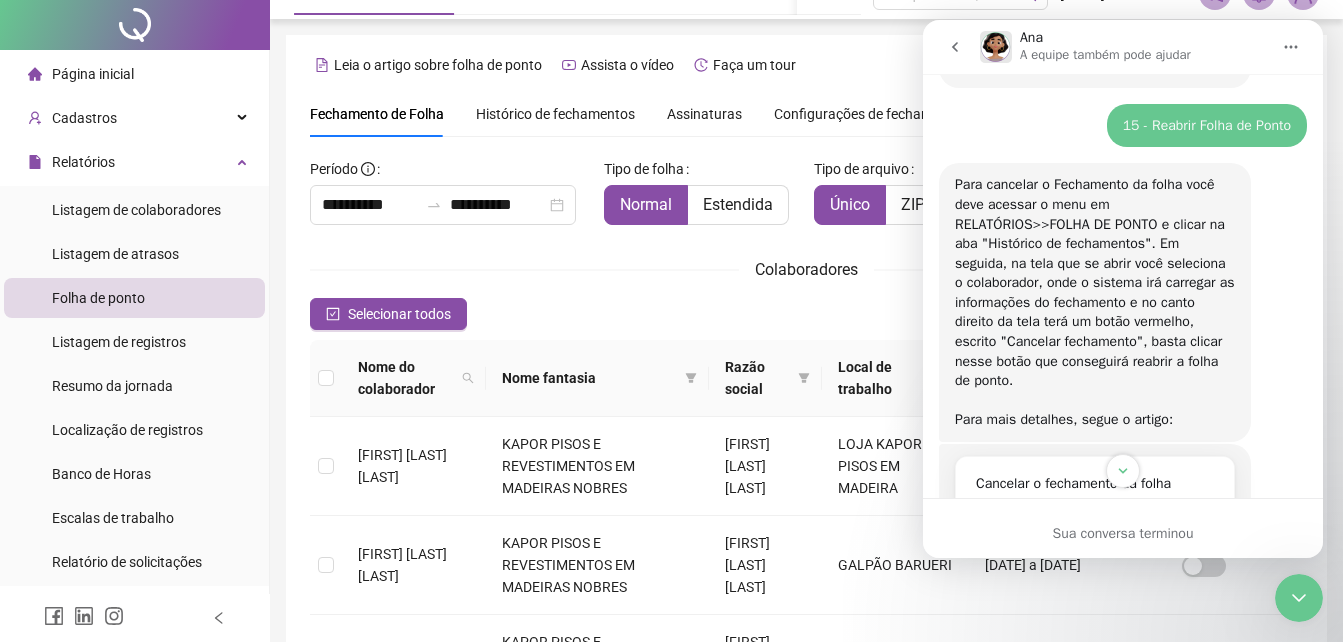 scroll, scrollTop: 0, scrollLeft: 0, axis: both 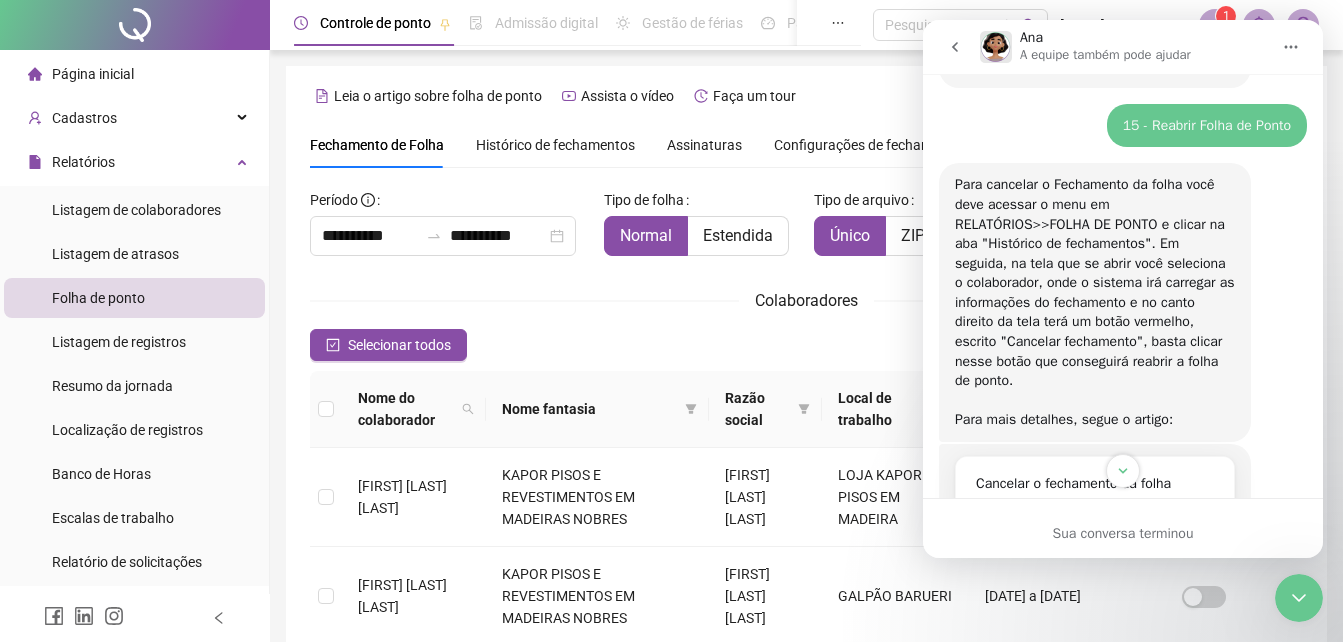 click 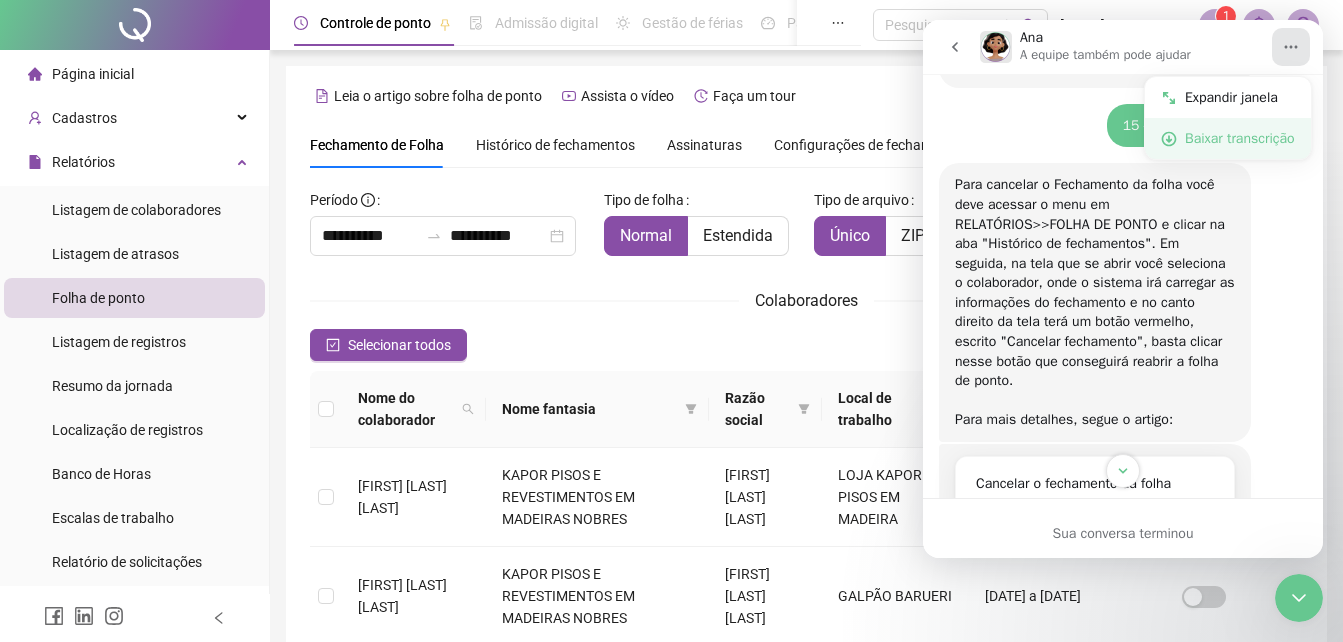 click on "Baixar transcrição" at bounding box center (1240, 138) 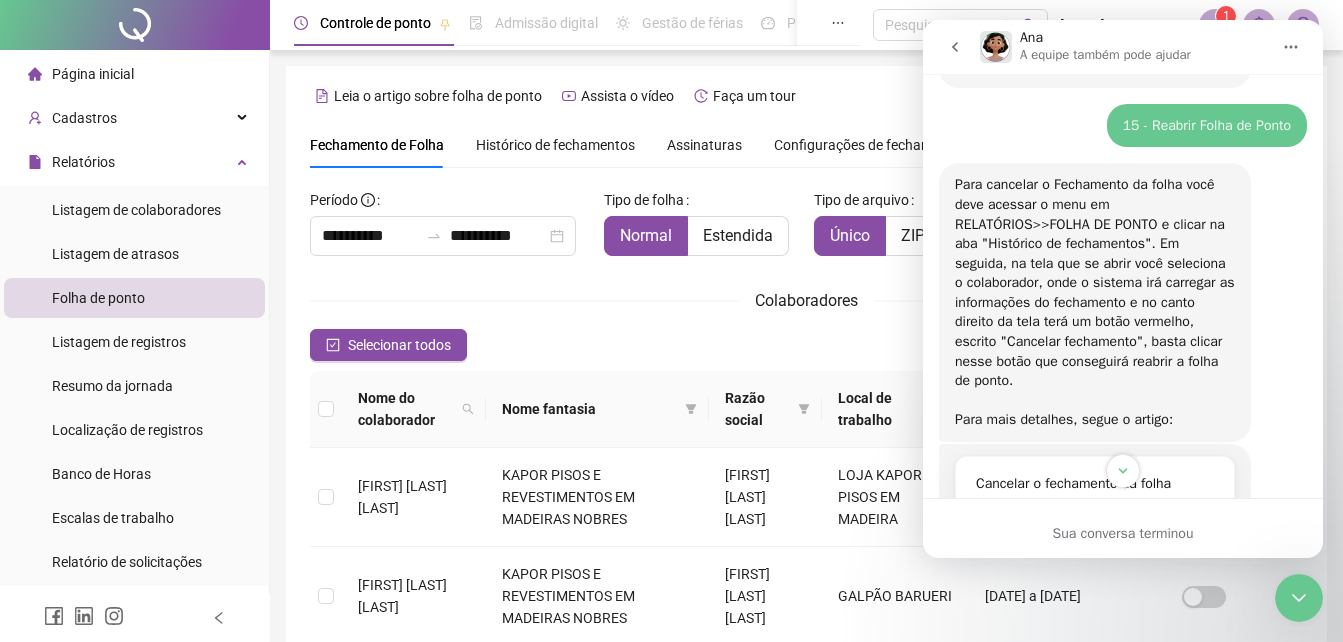 click on "**********" at bounding box center (806, 796) 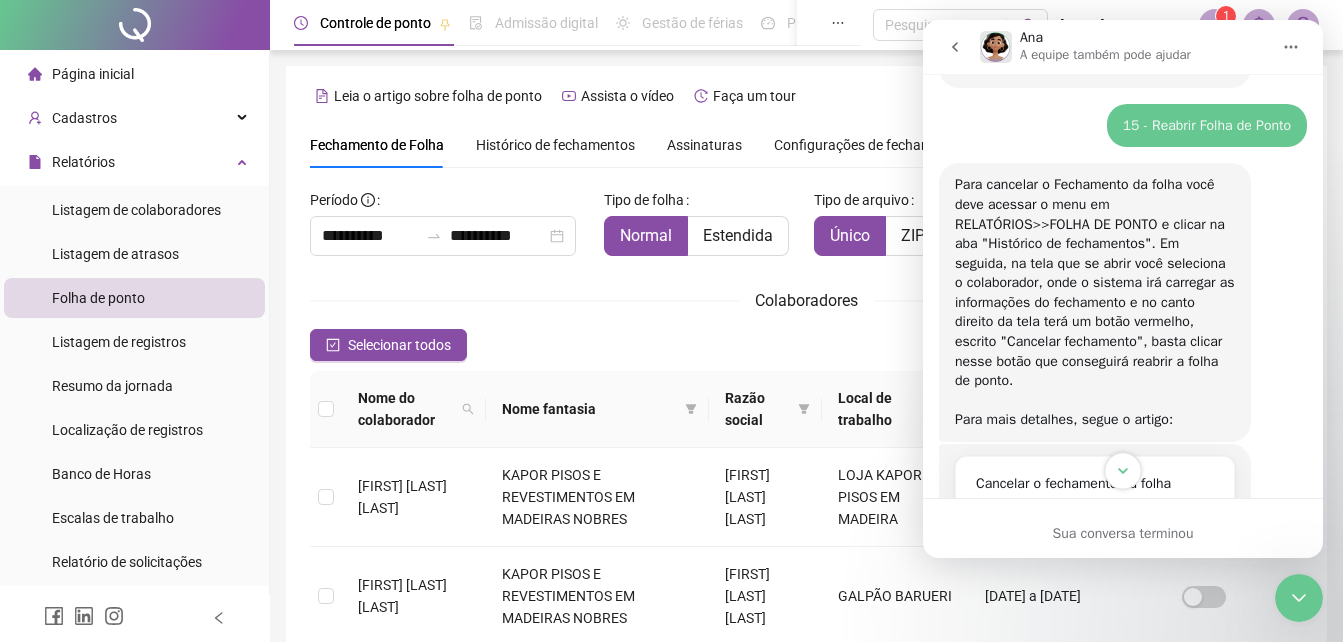 click 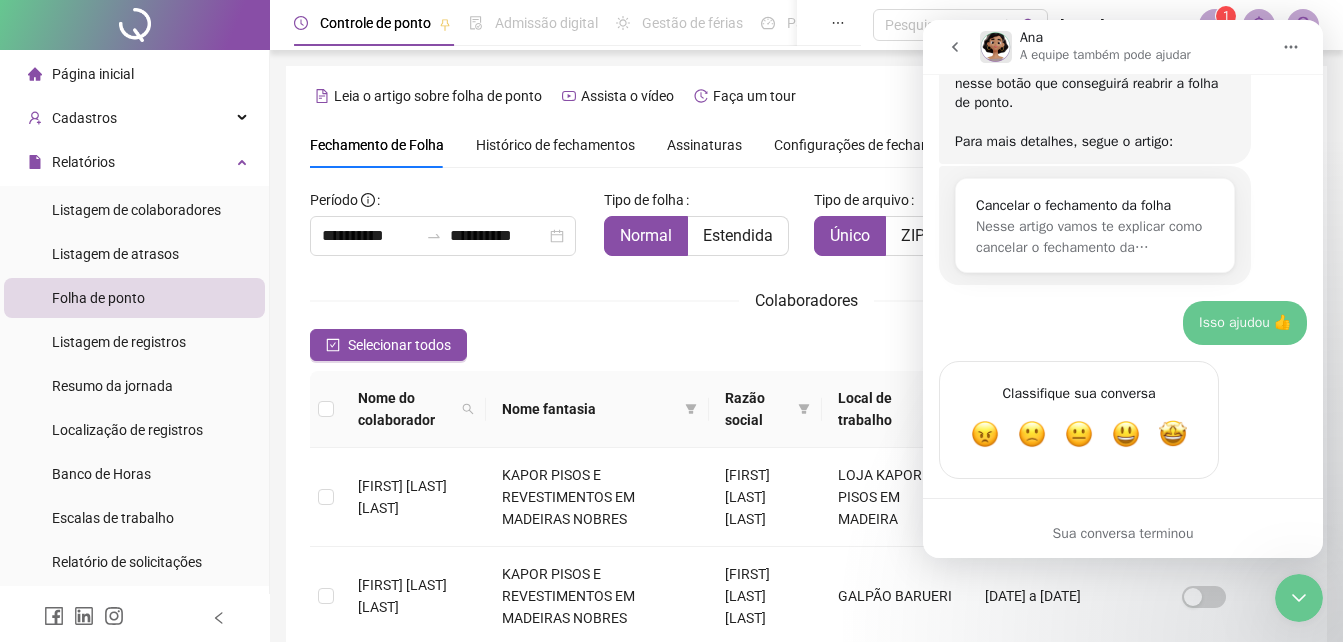 scroll, scrollTop: 866, scrollLeft: 0, axis: vertical 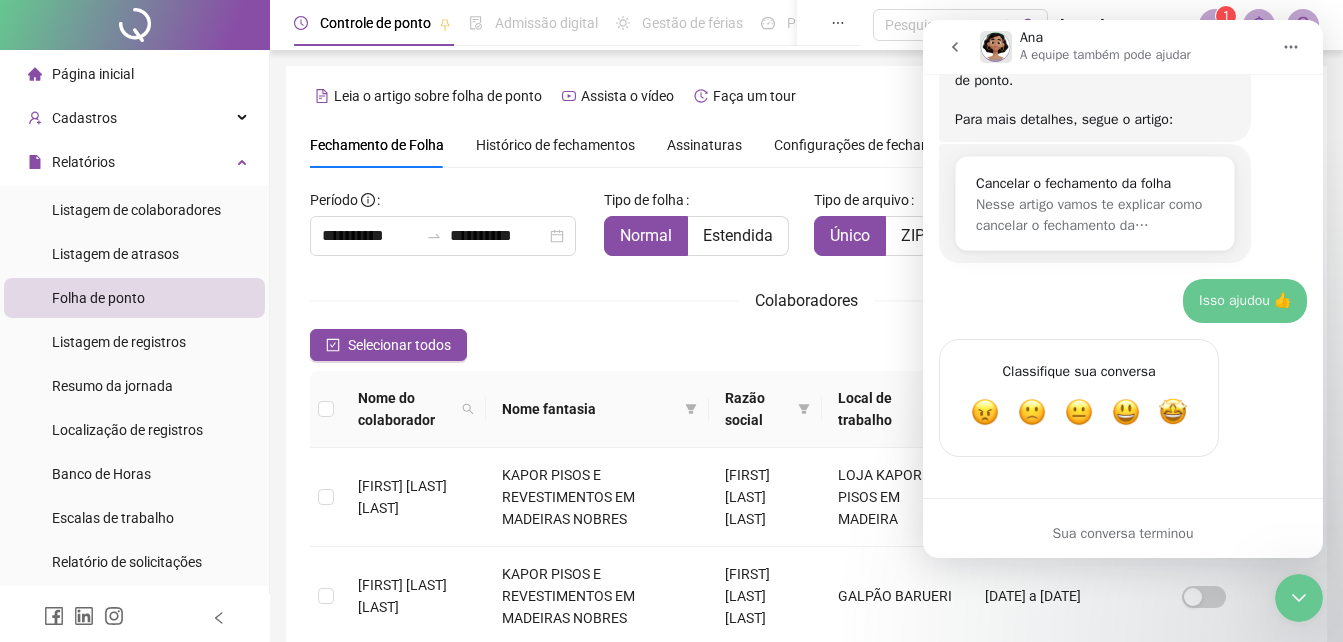 click 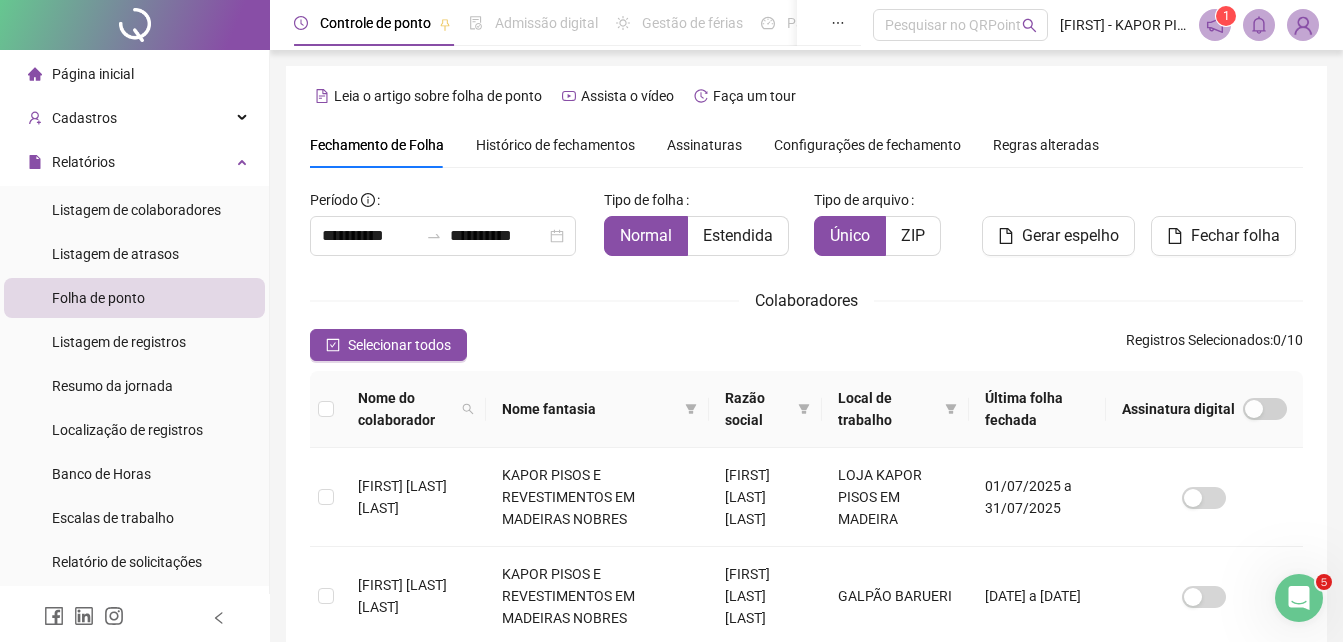 scroll, scrollTop: 0, scrollLeft: 0, axis: both 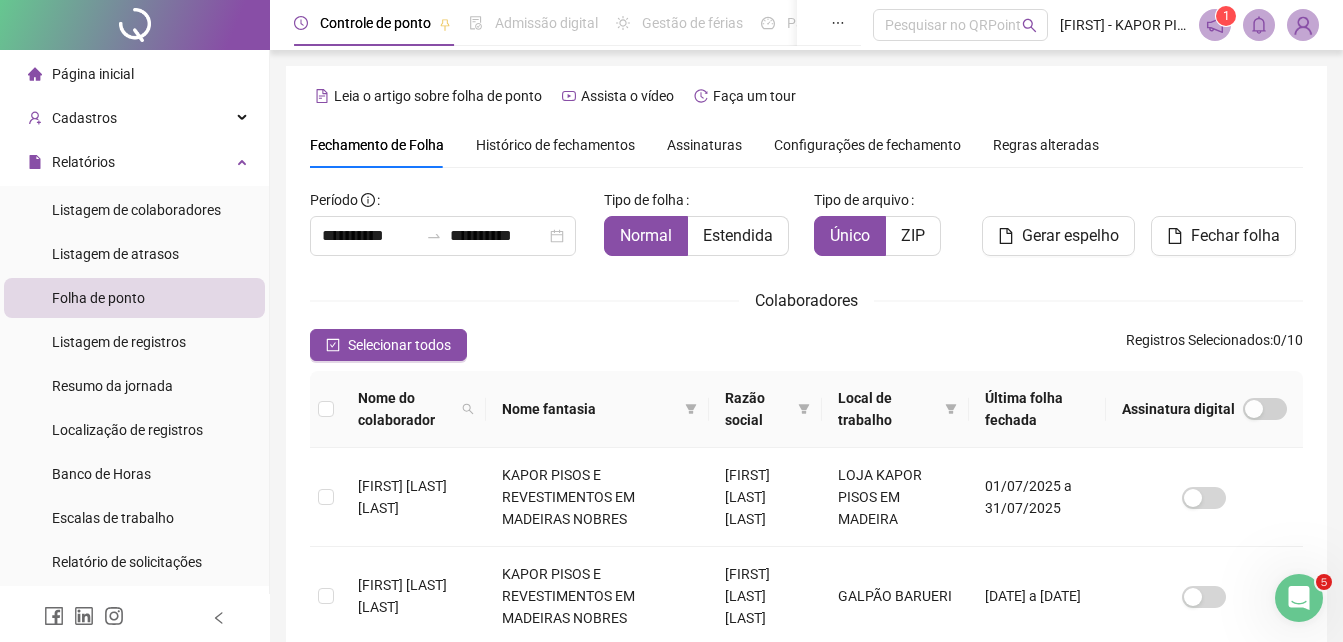 click on "Histórico de fechamentos" at bounding box center (555, 145) 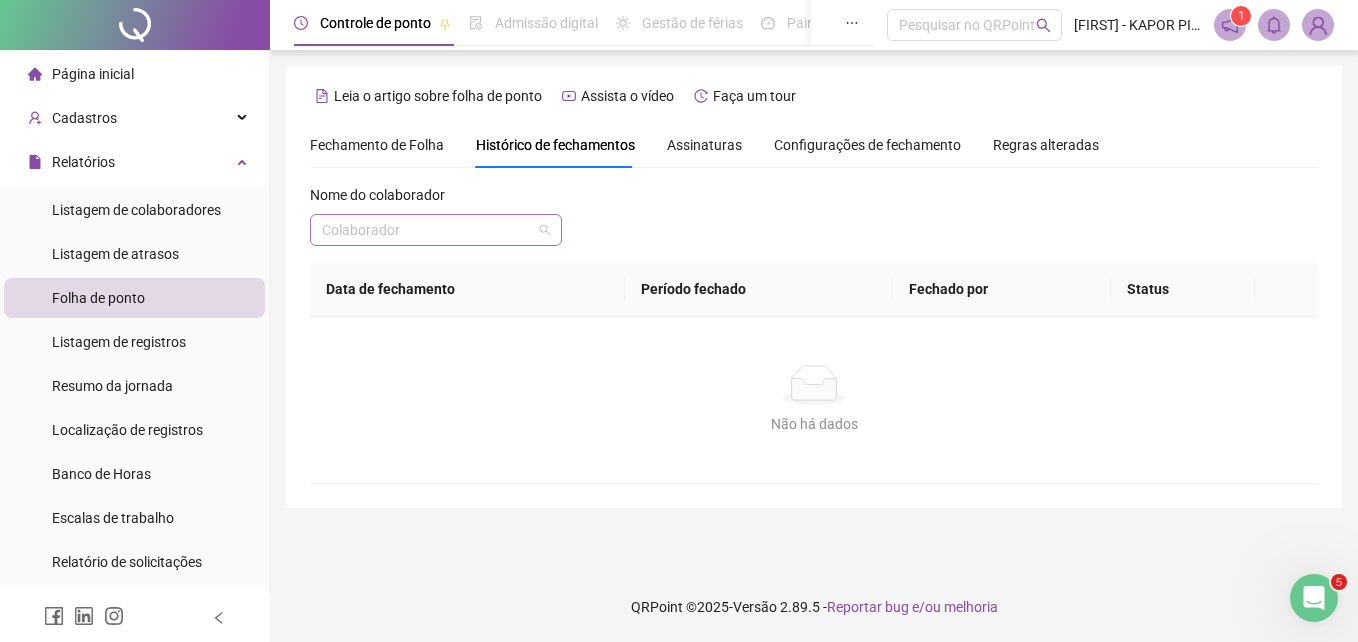 click at bounding box center [427, 230] 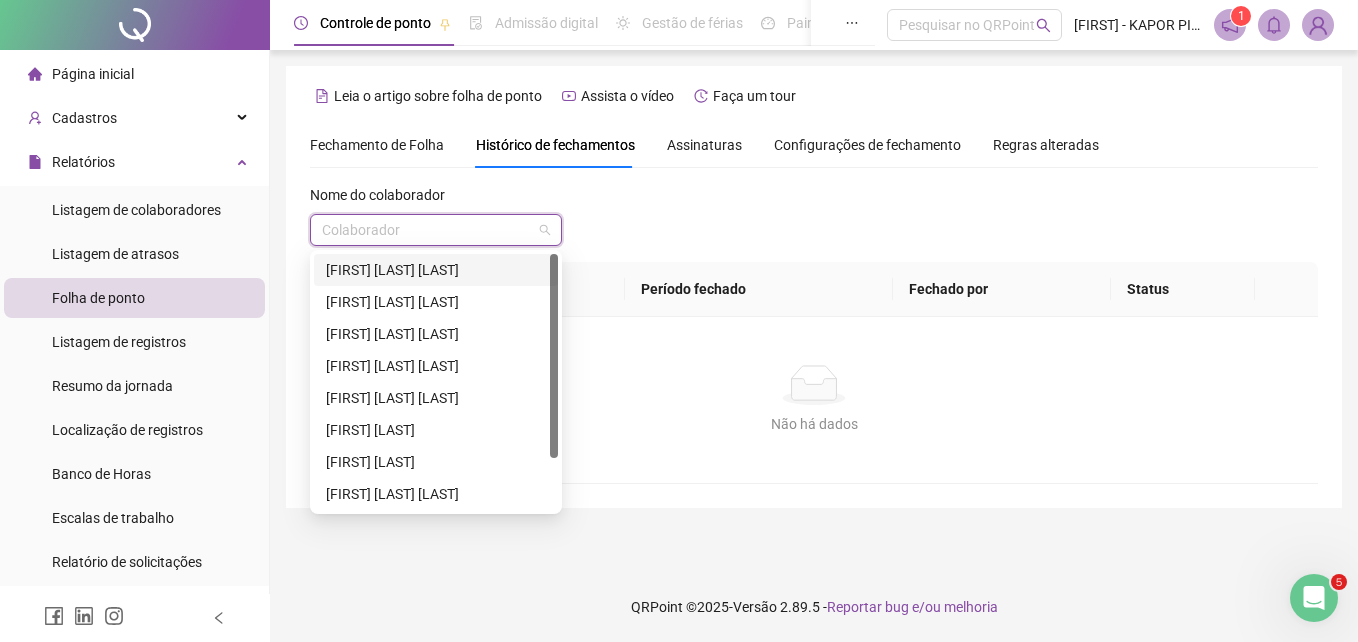 click on "Nome do colaborador Colaborador" at bounding box center (814, 223) 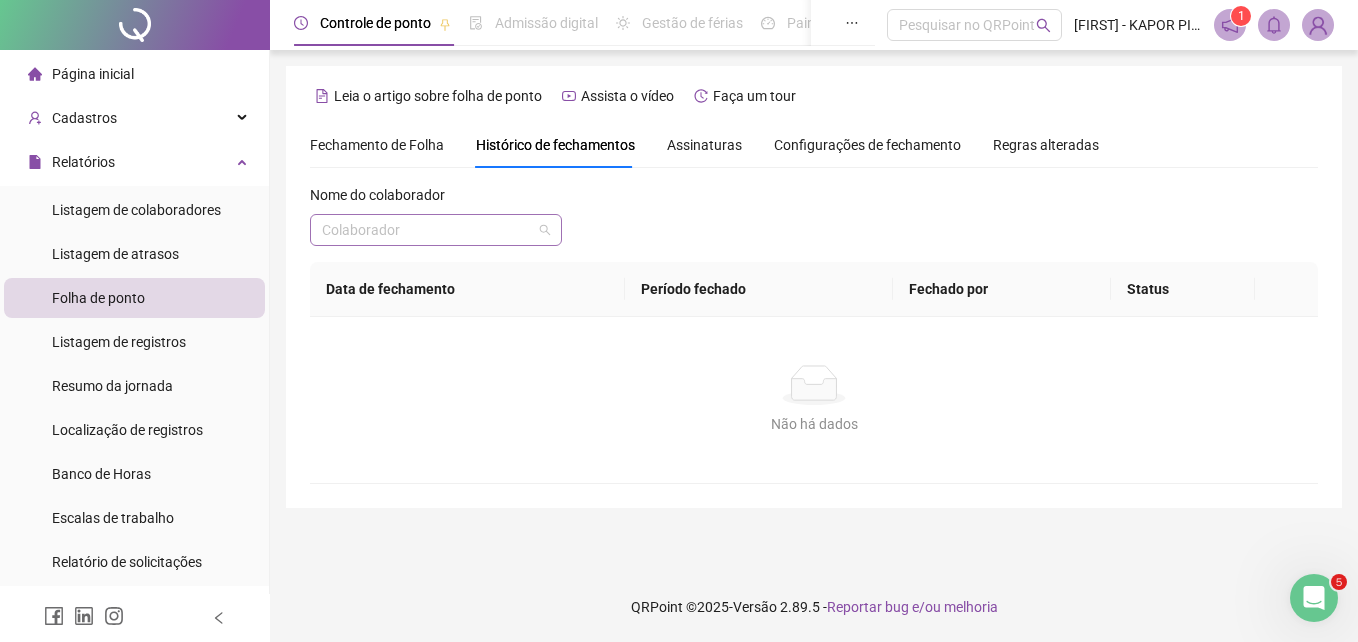 click at bounding box center (436, 230) 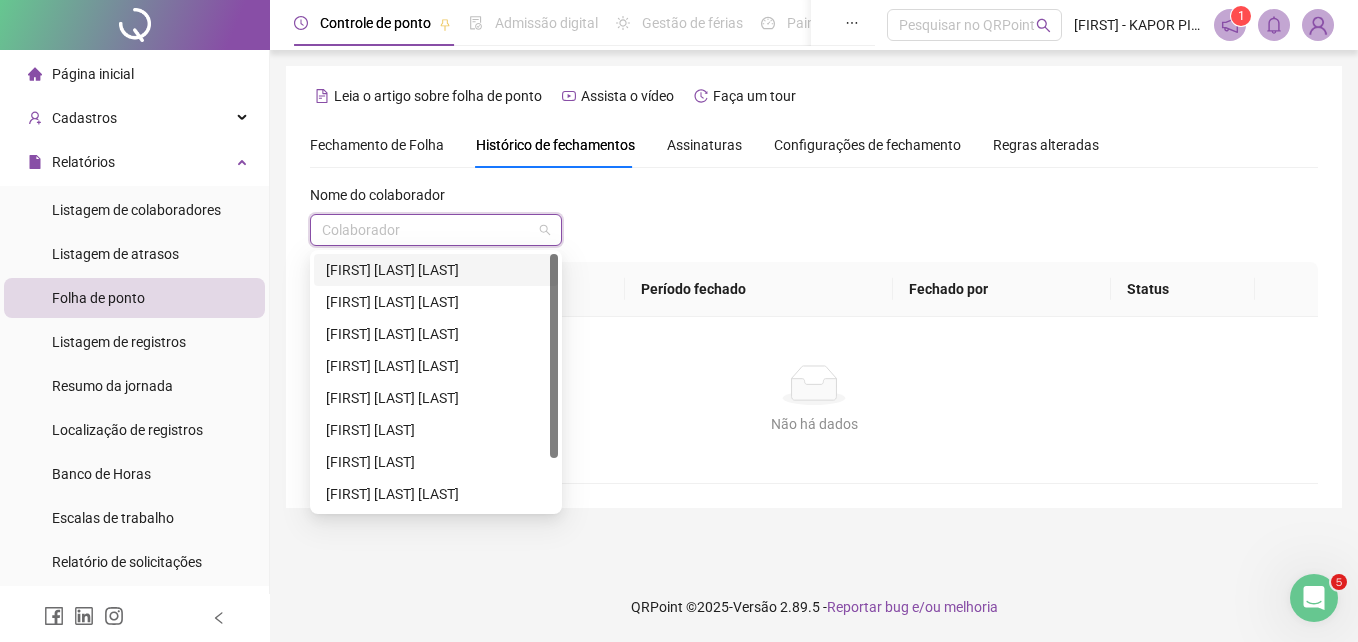 scroll, scrollTop: 64, scrollLeft: 0, axis: vertical 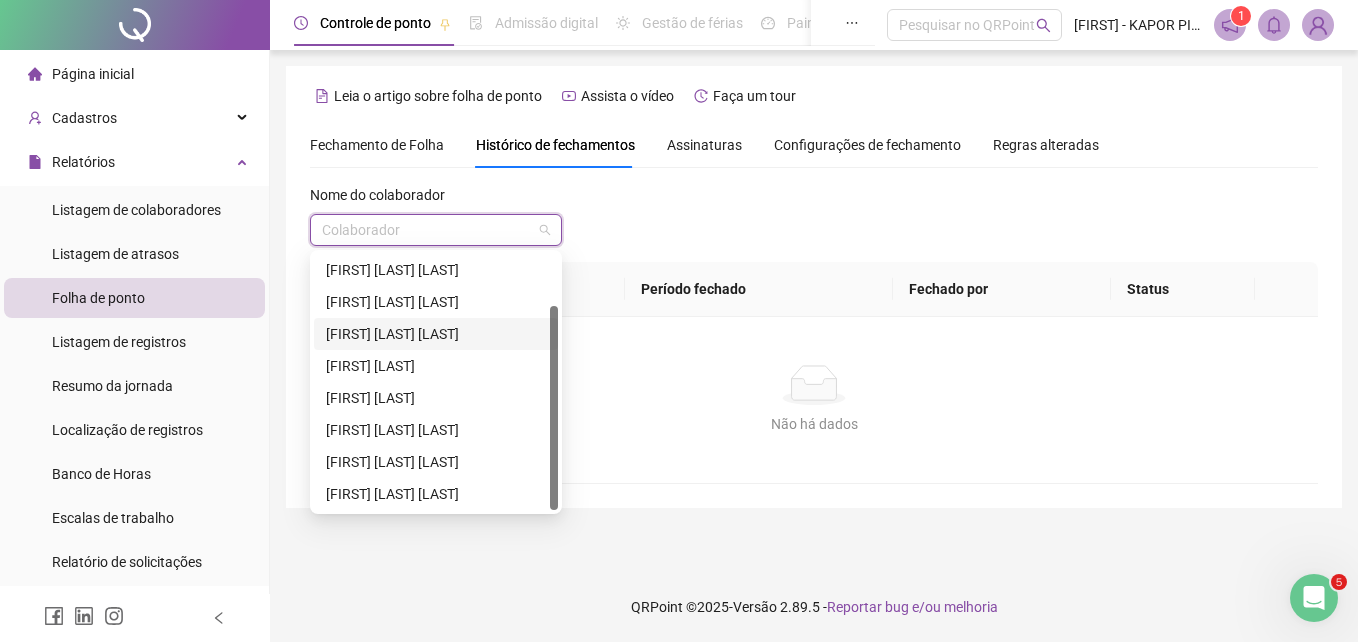 click on "[FIRST] [LAST] [LAST]" at bounding box center (436, 334) 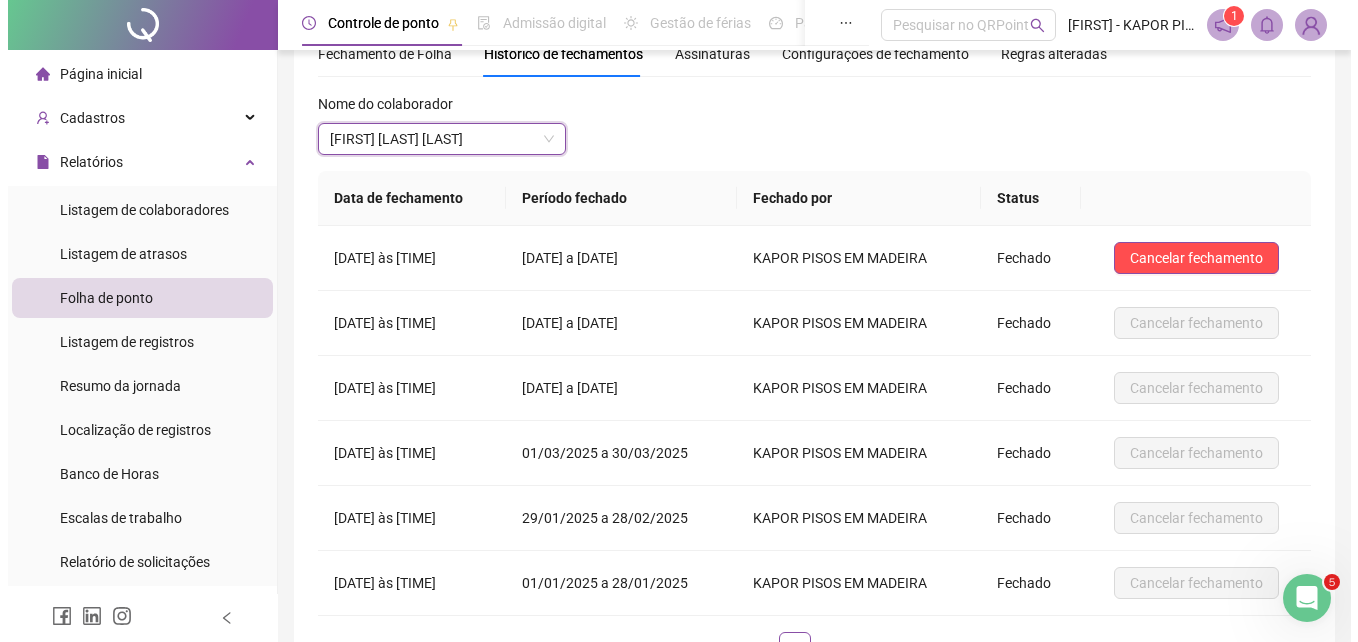 scroll, scrollTop: 39, scrollLeft: 0, axis: vertical 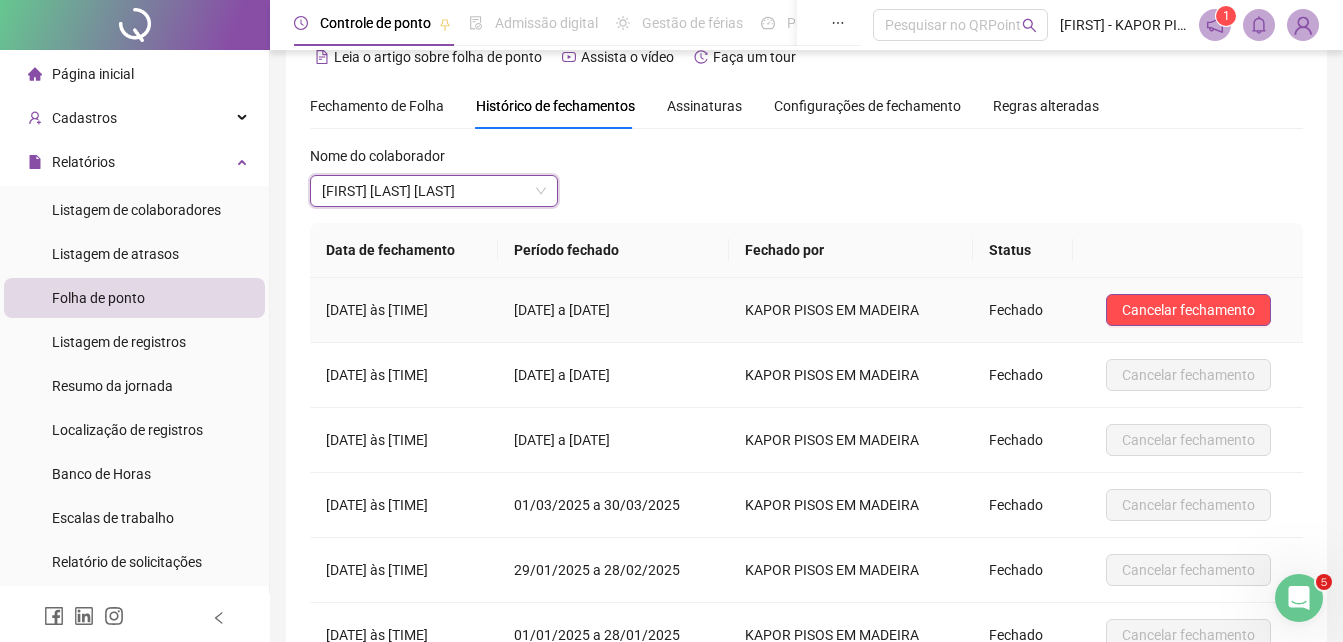 click on "Fechado" at bounding box center (1023, 310) 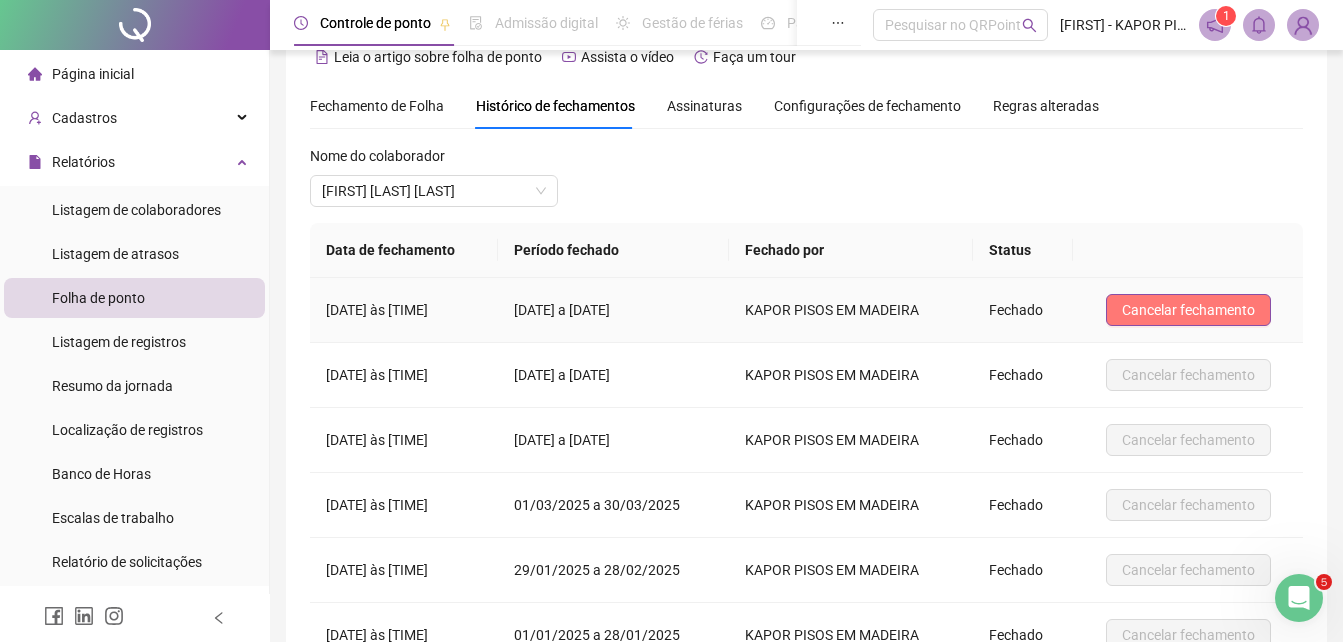 click on "Cancelar fechamento" at bounding box center (1188, 310) 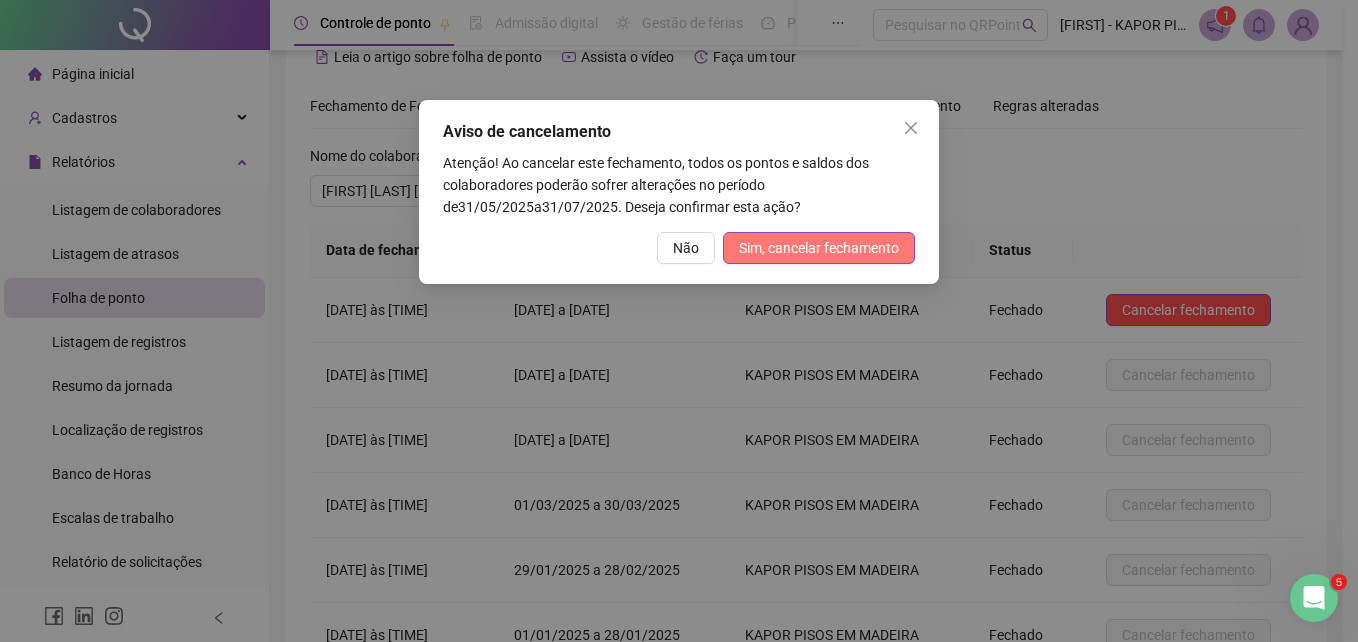 click on "Sim, cancelar fechamento" at bounding box center [819, 248] 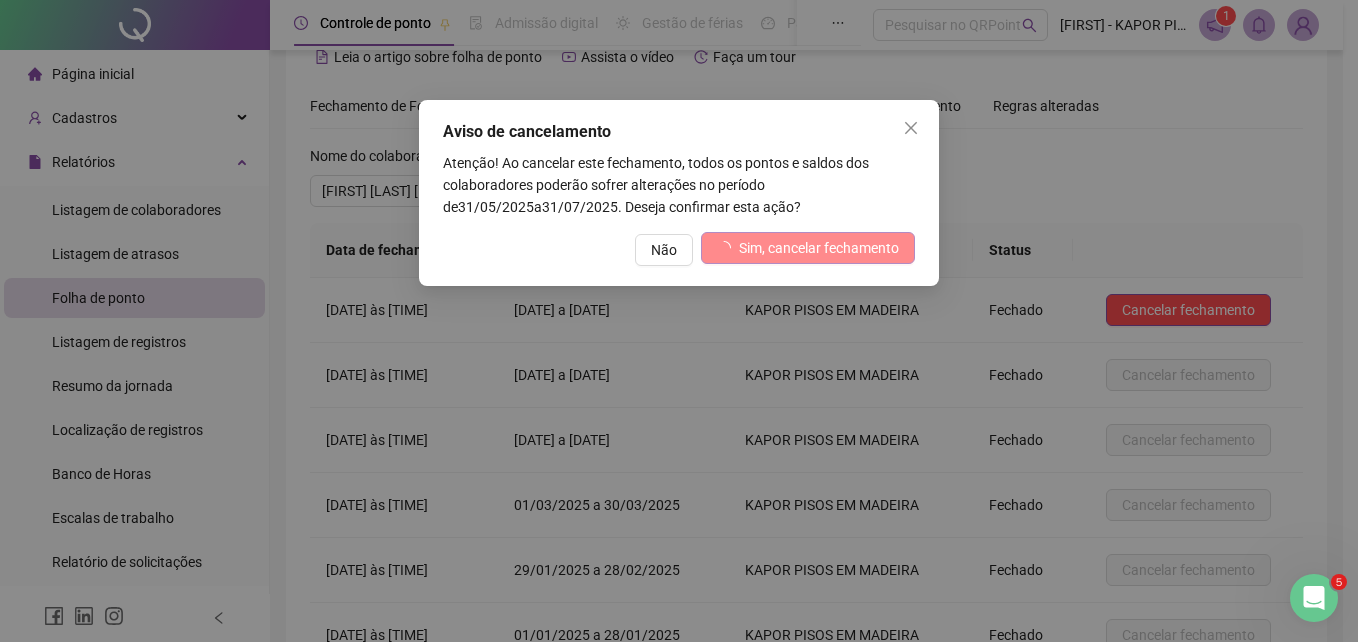 scroll, scrollTop: 0, scrollLeft: 0, axis: both 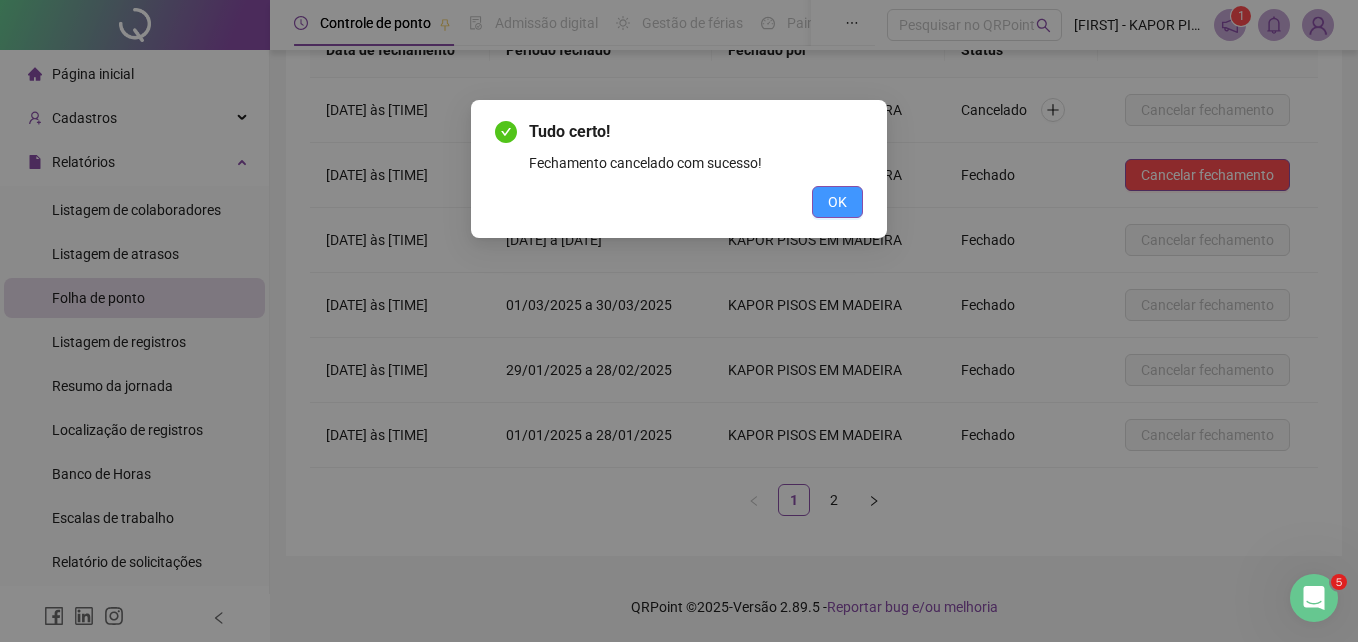 click on "OK" at bounding box center (837, 202) 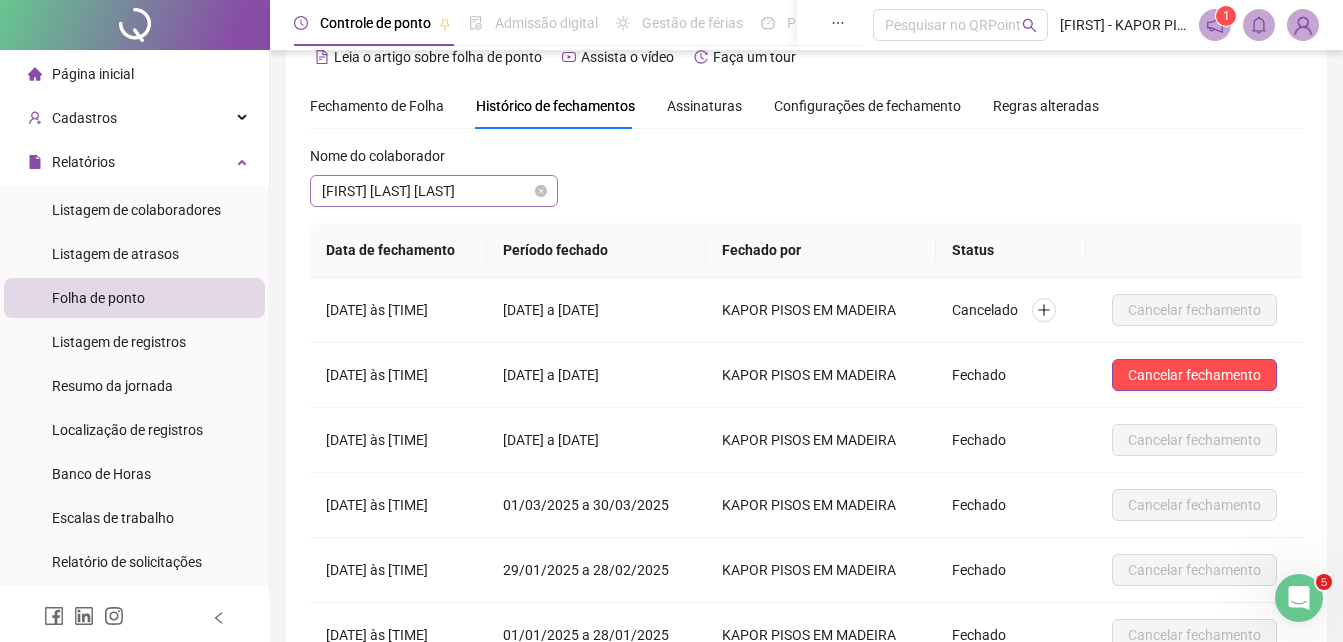 scroll, scrollTop: 0, scrollLeft: 0, axis: both 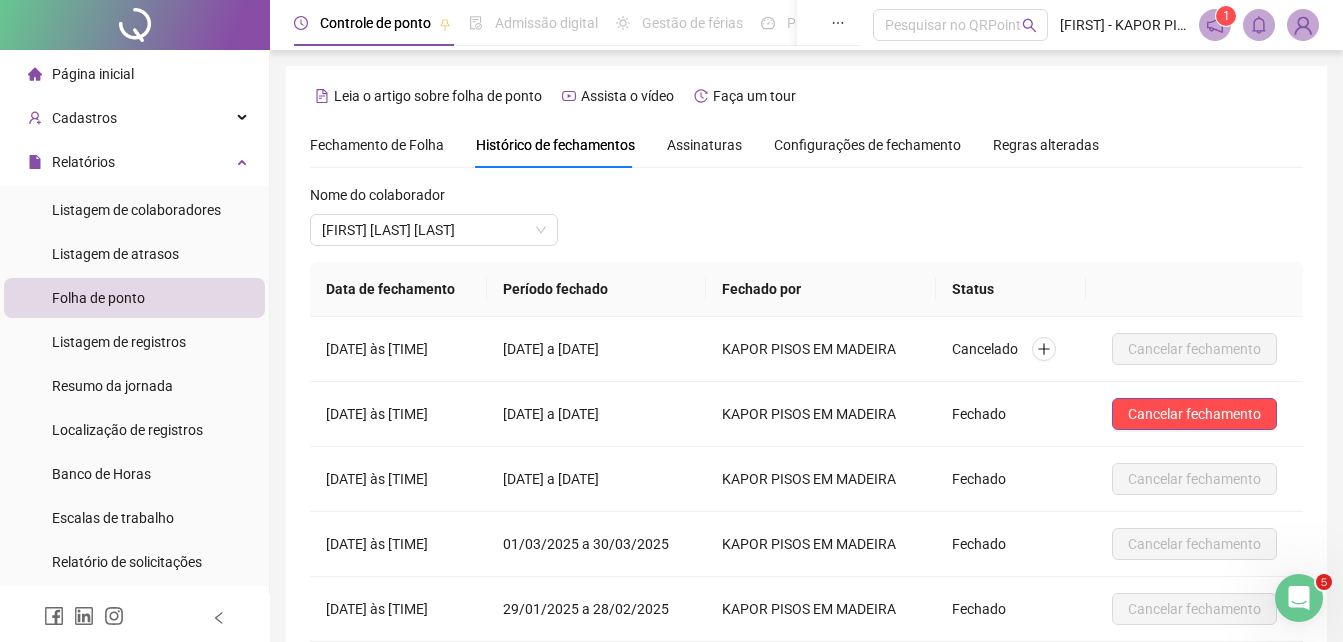click on "Fechamento de Folha Histórico de fechamentos Assinaturas Configurações de fechamento Regras alteradas" at bounding box center [704, 145] 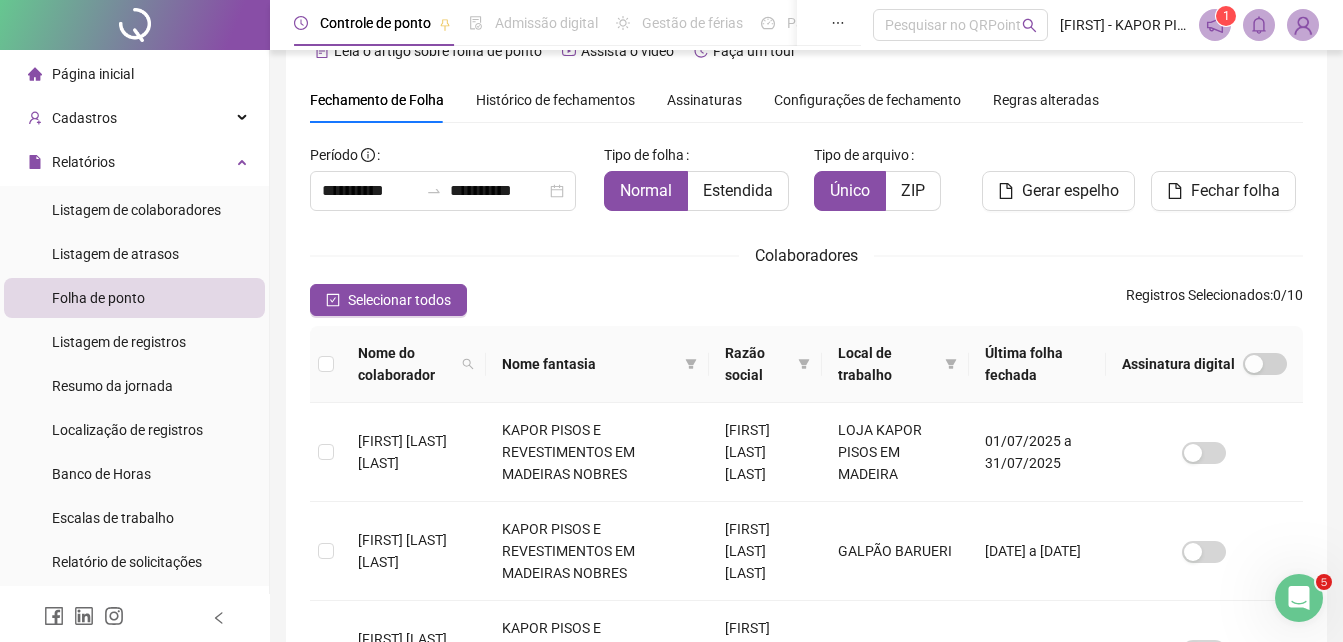 scroll, scrollTop: 0, scrollLeft: 0, axis: both 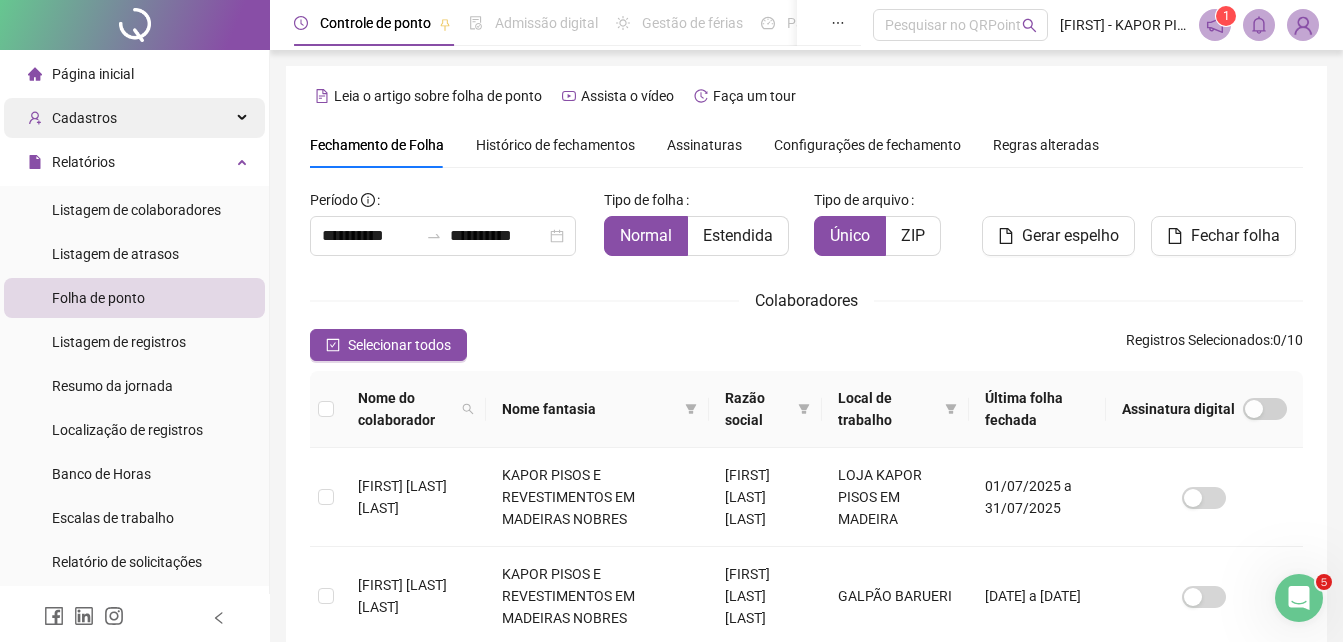click on "Cadastros" at bounding box center [84, 118] 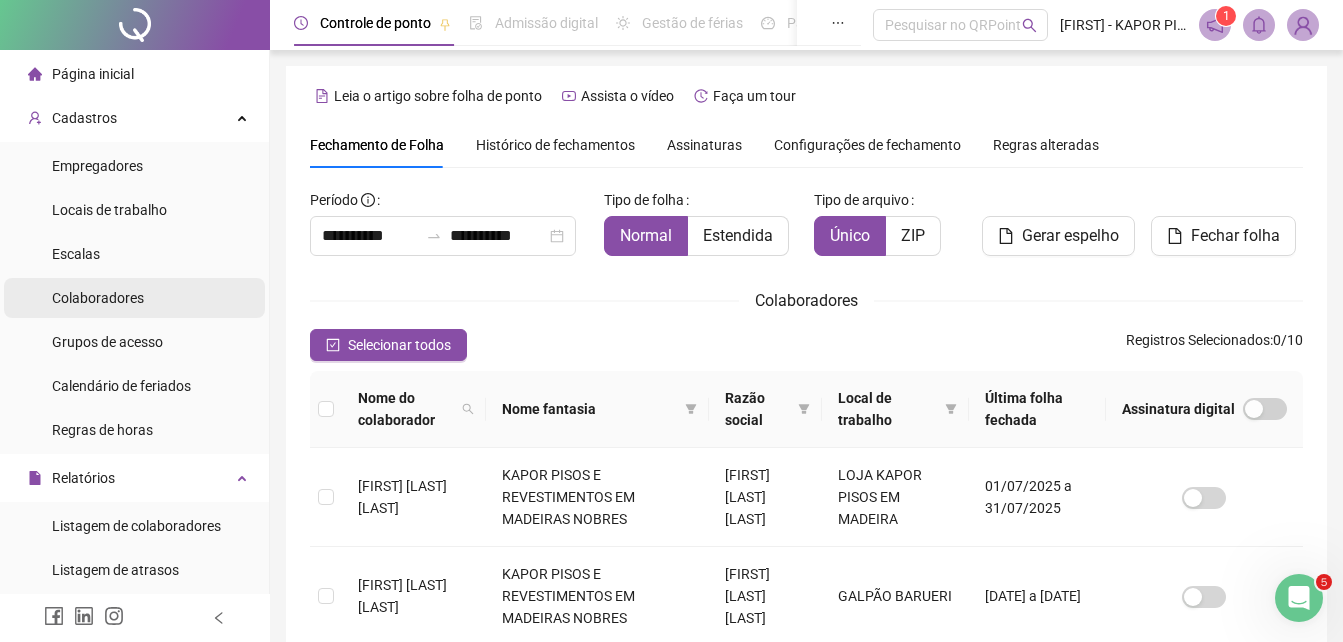 click on "Colaboradores" at bounding box center (98, 298) 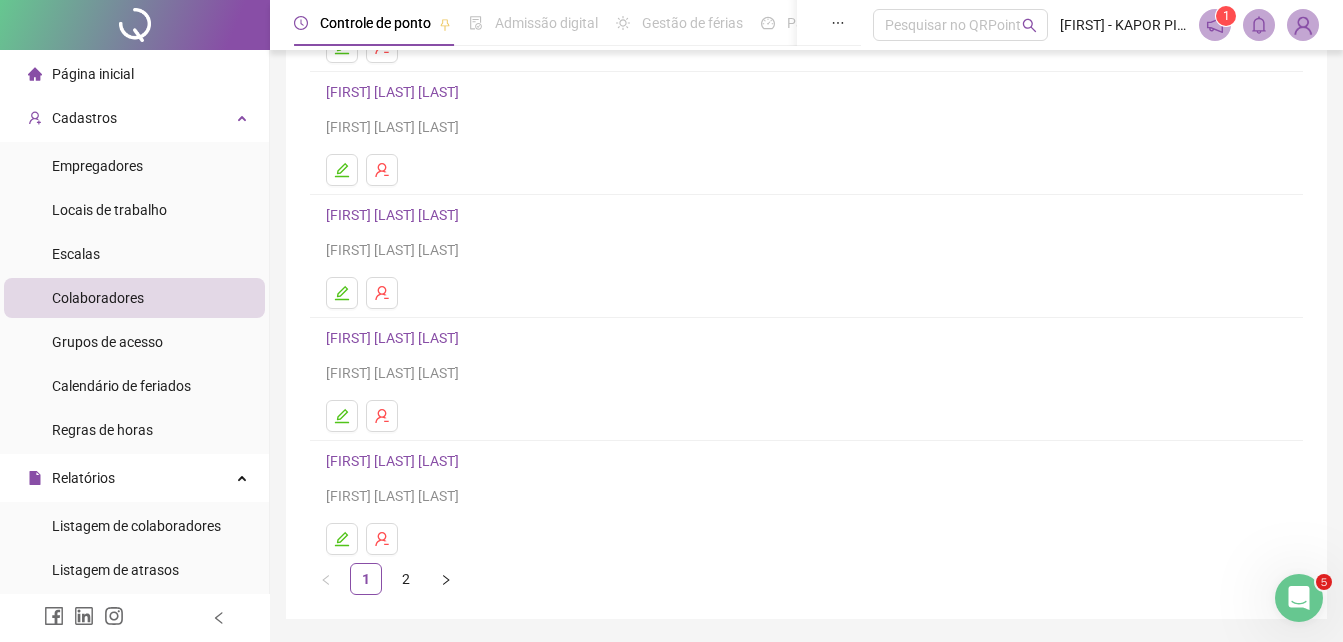 scroll, scrollTop: 325, scrollLeft: 0, axis: vertical 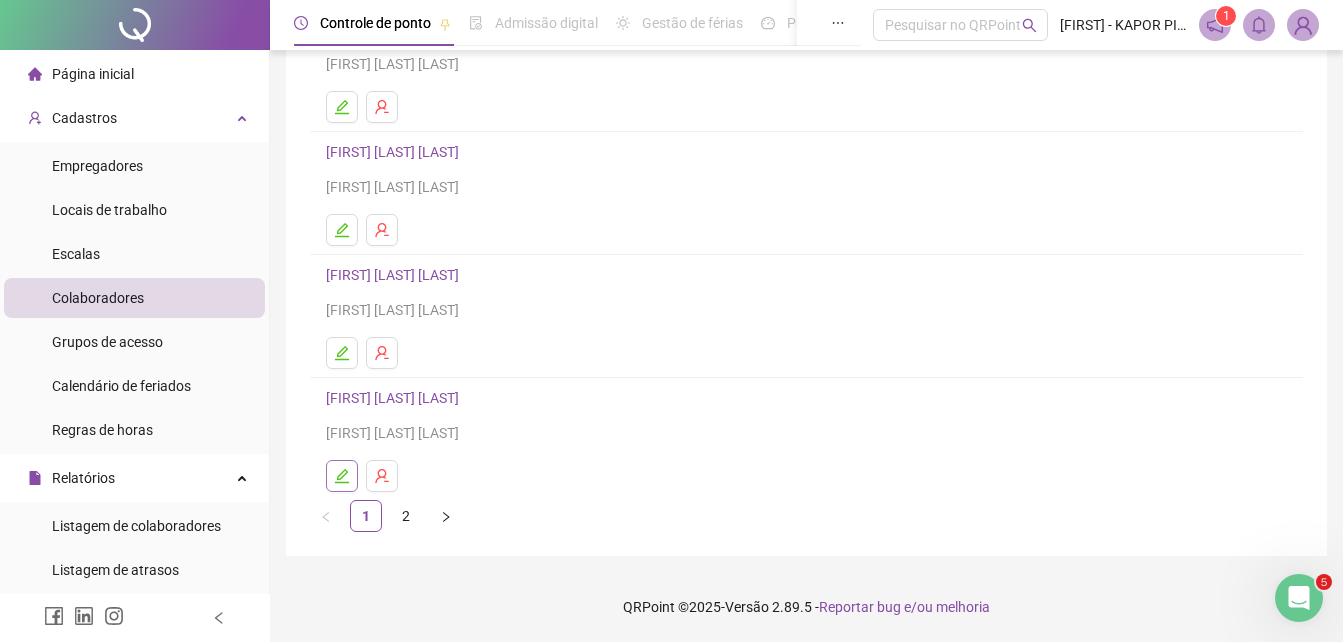 click 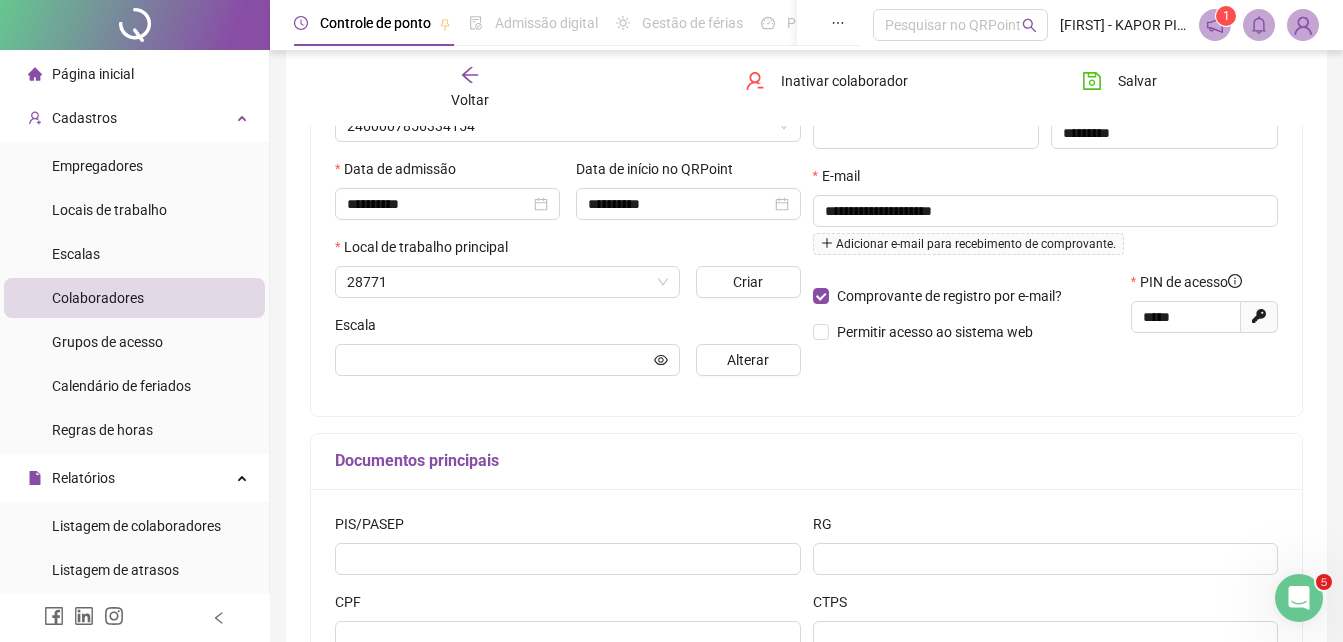 scroll, scrollTop: 335, scrollLeft: 0, axis: vertical 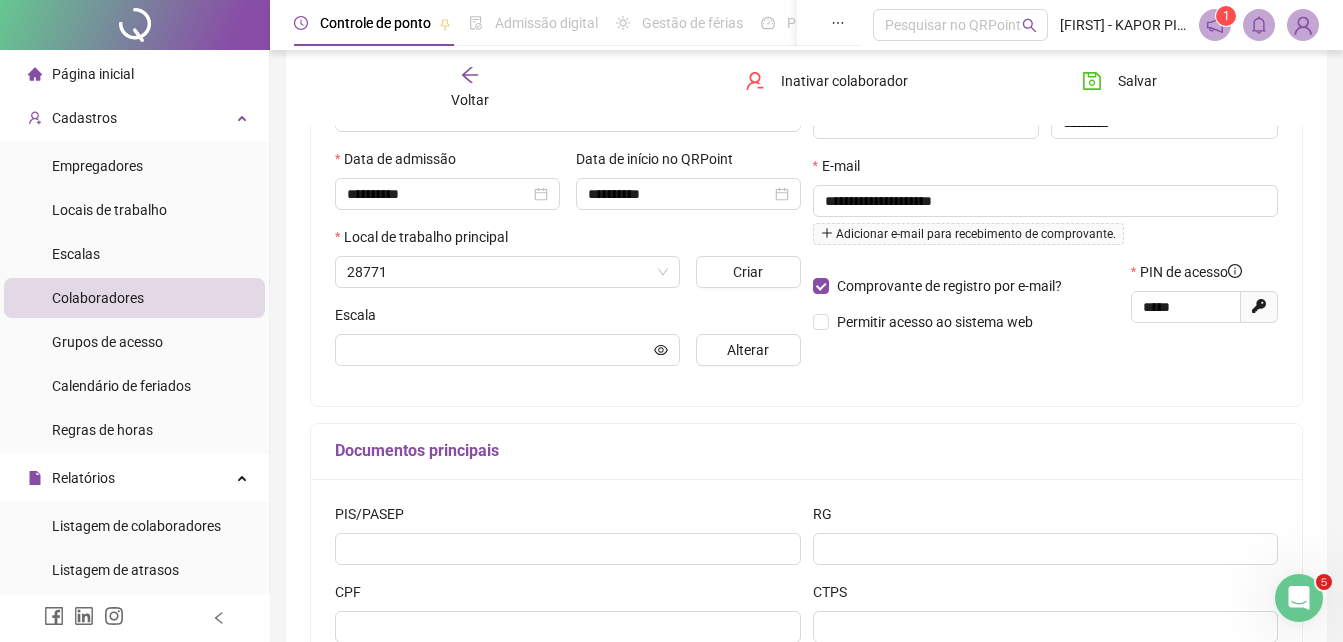 type on "***" 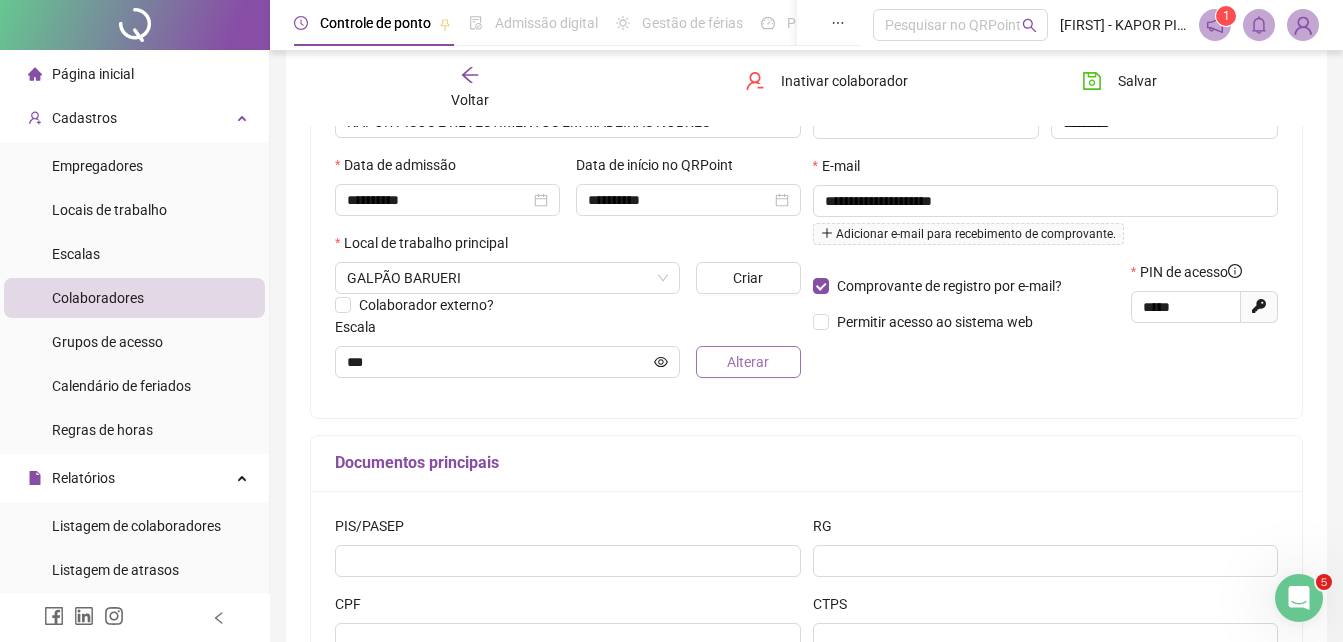 click on "Alterar" at bounding box center [748, 362] 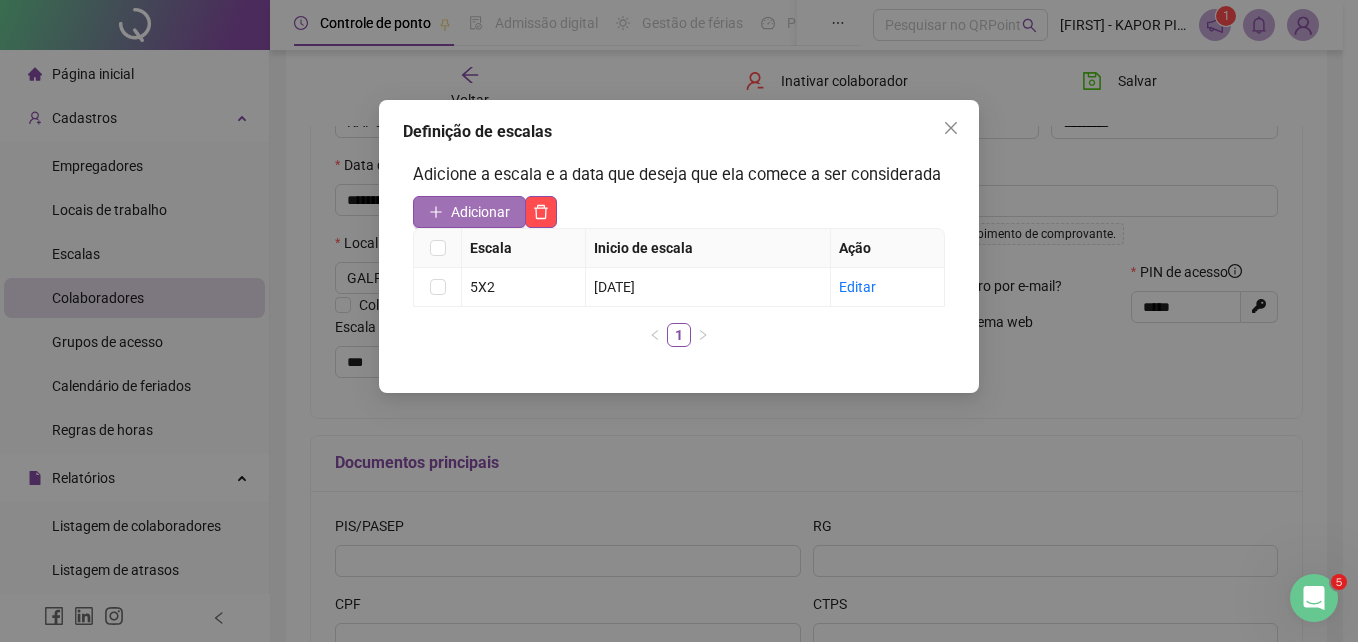 click on "Adicionar" at bounding box center (469, 212) 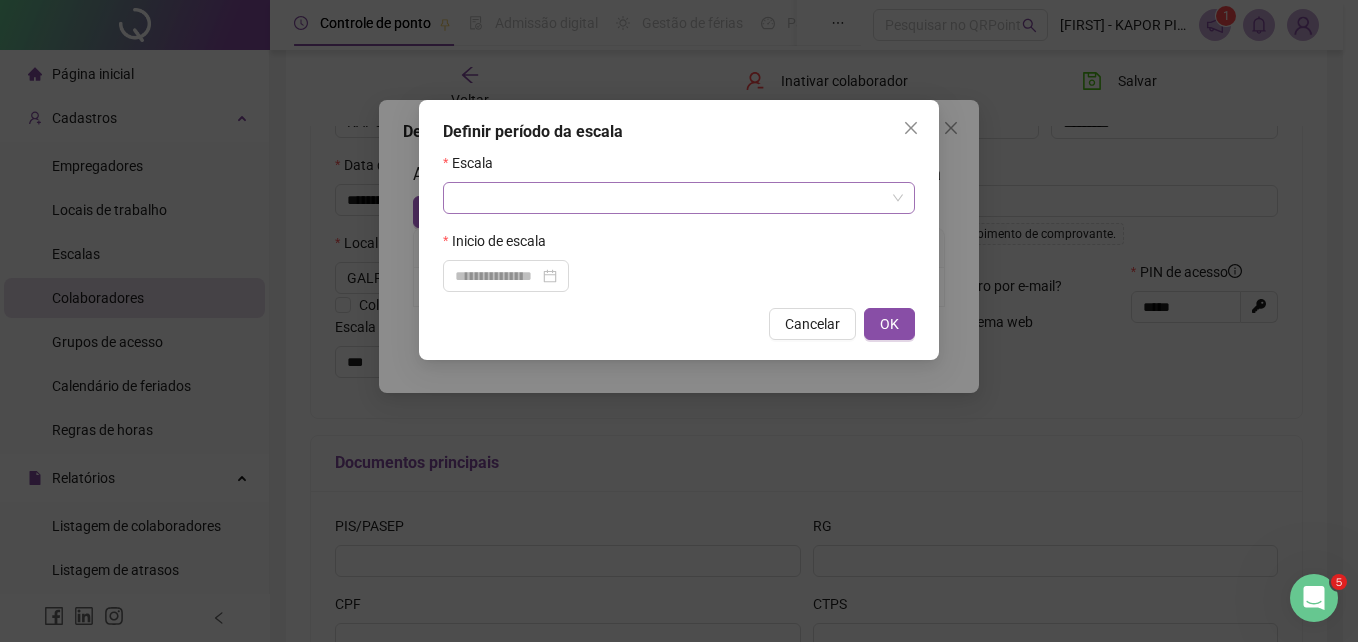 click at bounding box center (670, 198) 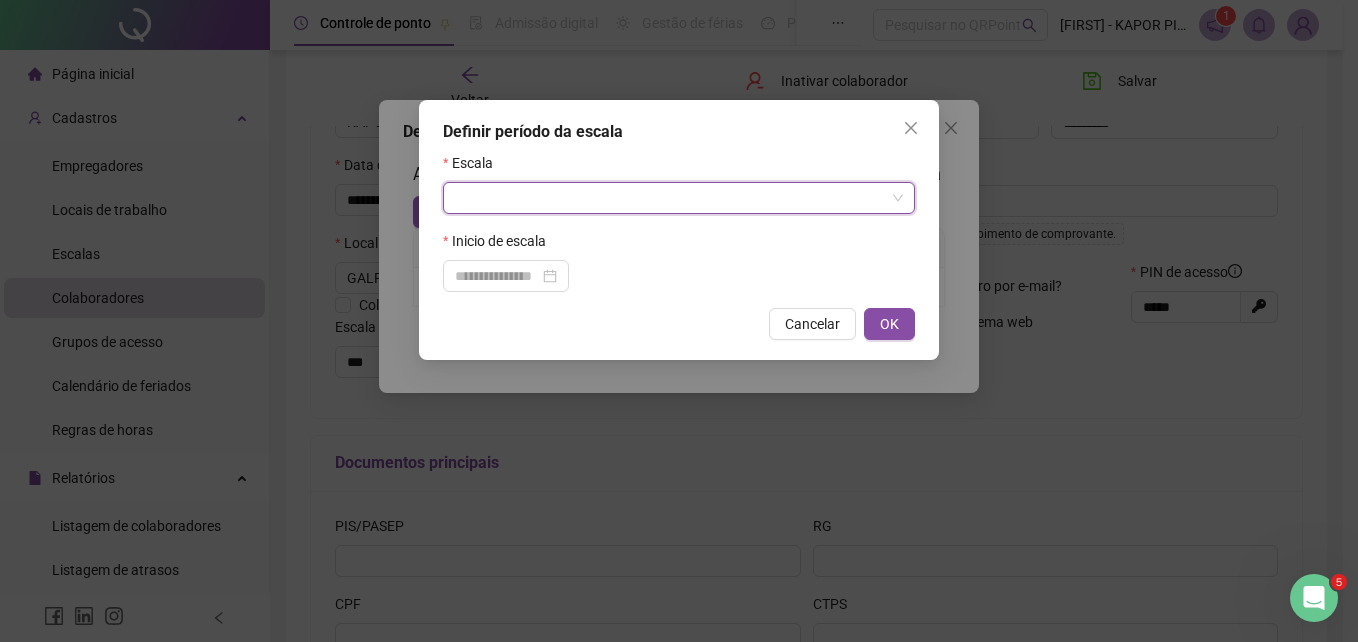 click at bounding box center (670, 198) 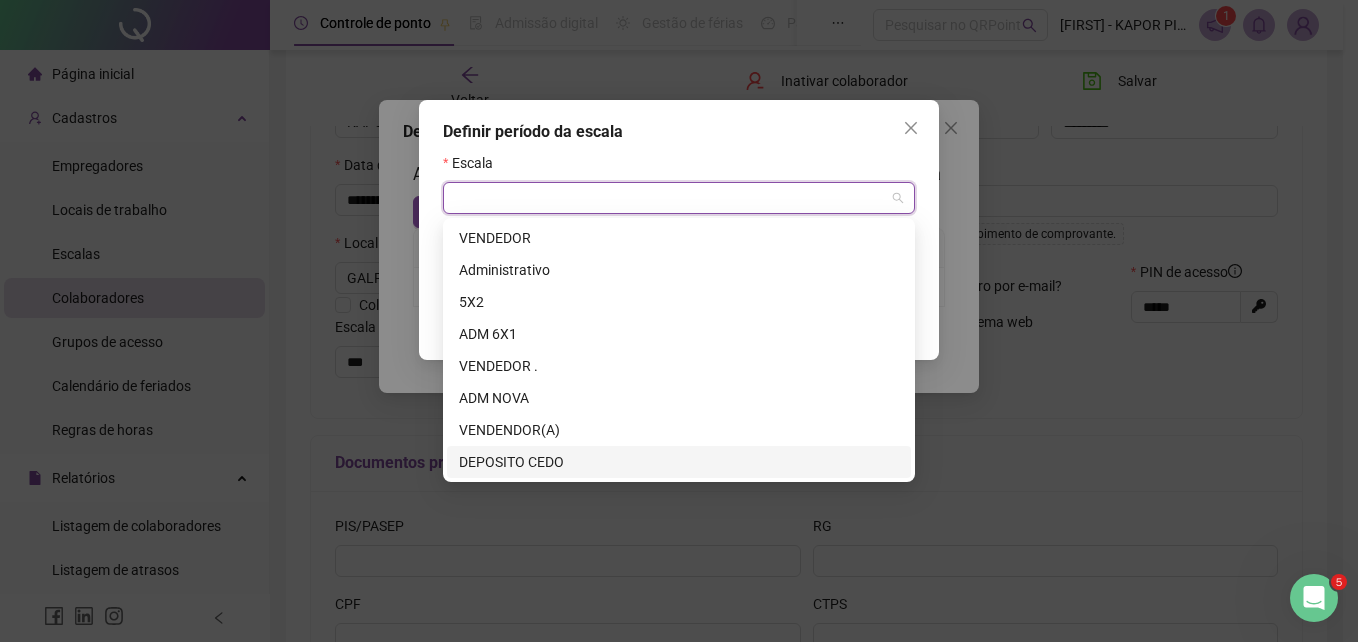 click on "DEPOSITO CEDO" at bounding box center (679, 462) 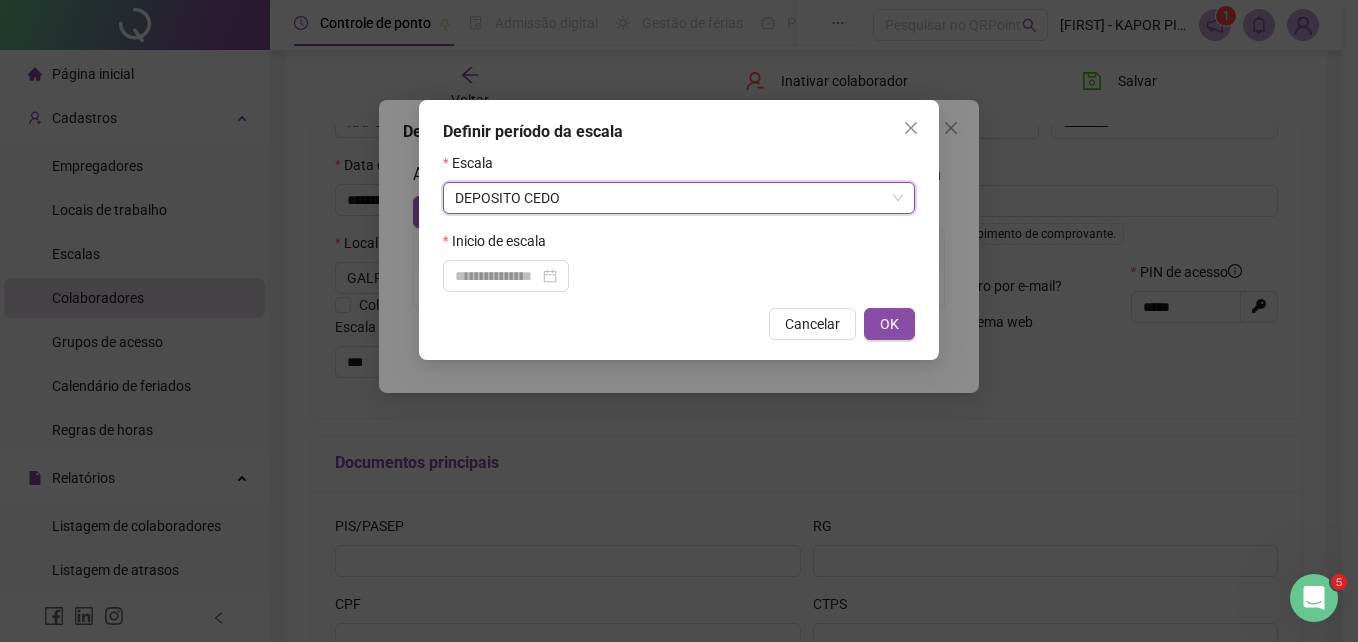 click on "Inicio de escala" at bounding box center [679, 245] 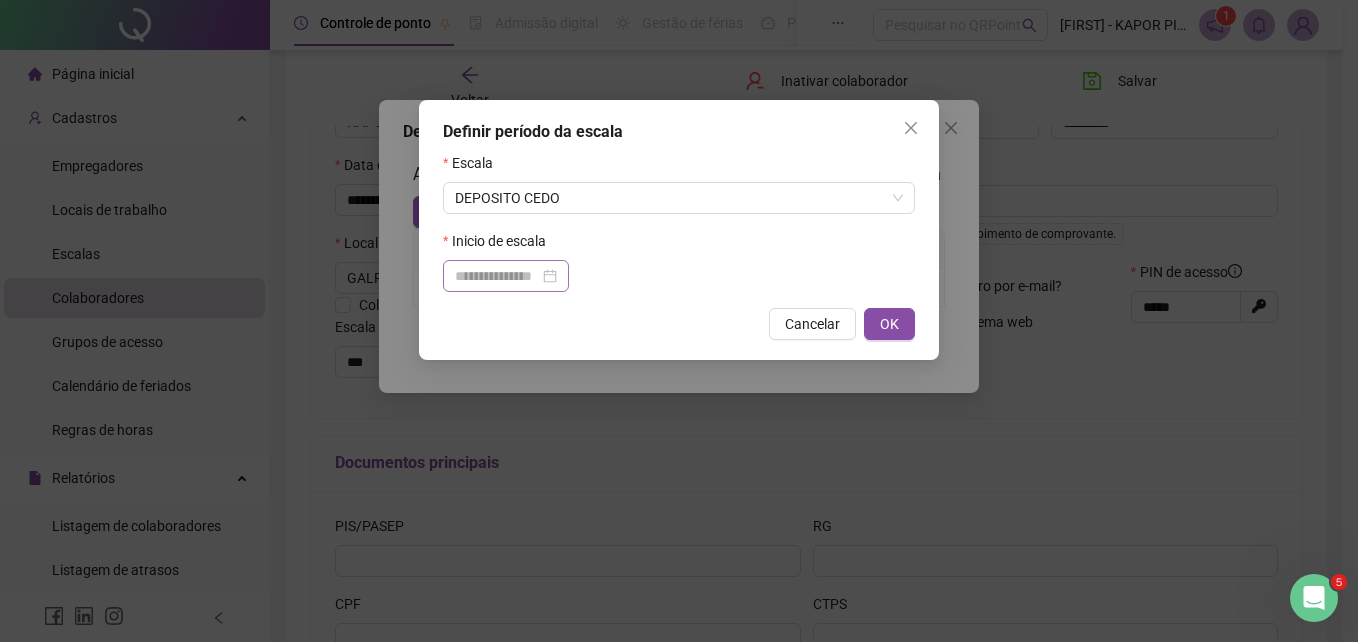 click at bounding box center (506, 276) 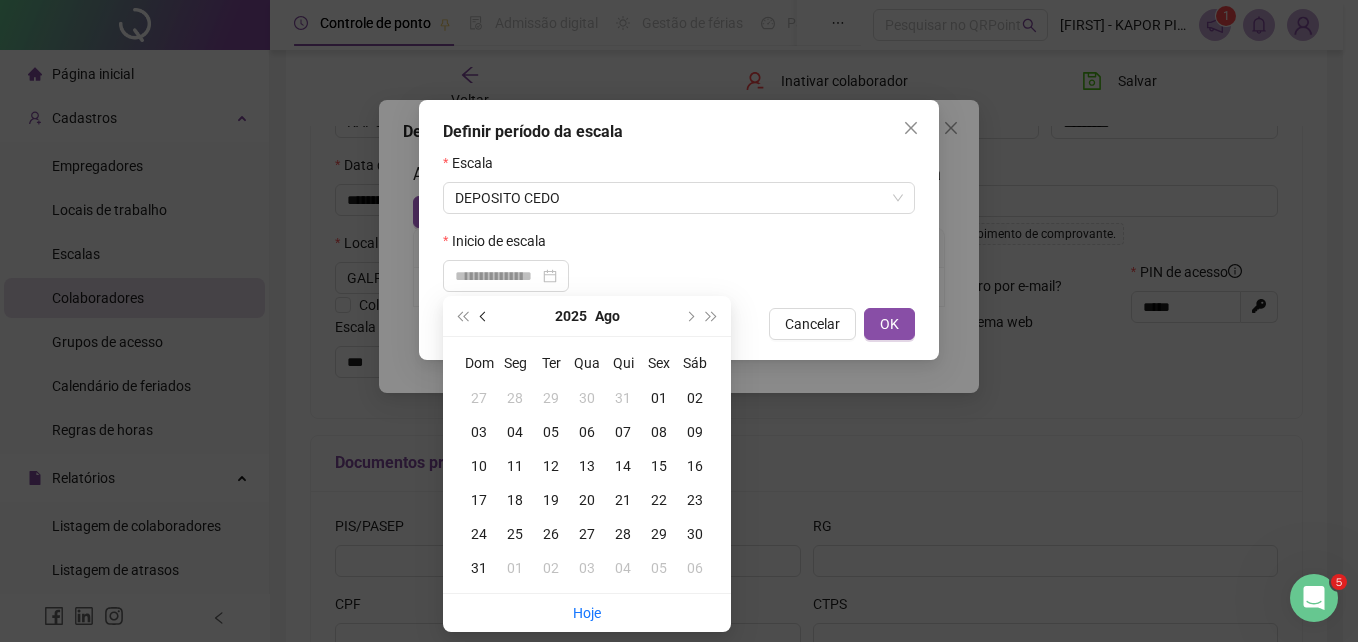 click at bounding box center (484, 316) 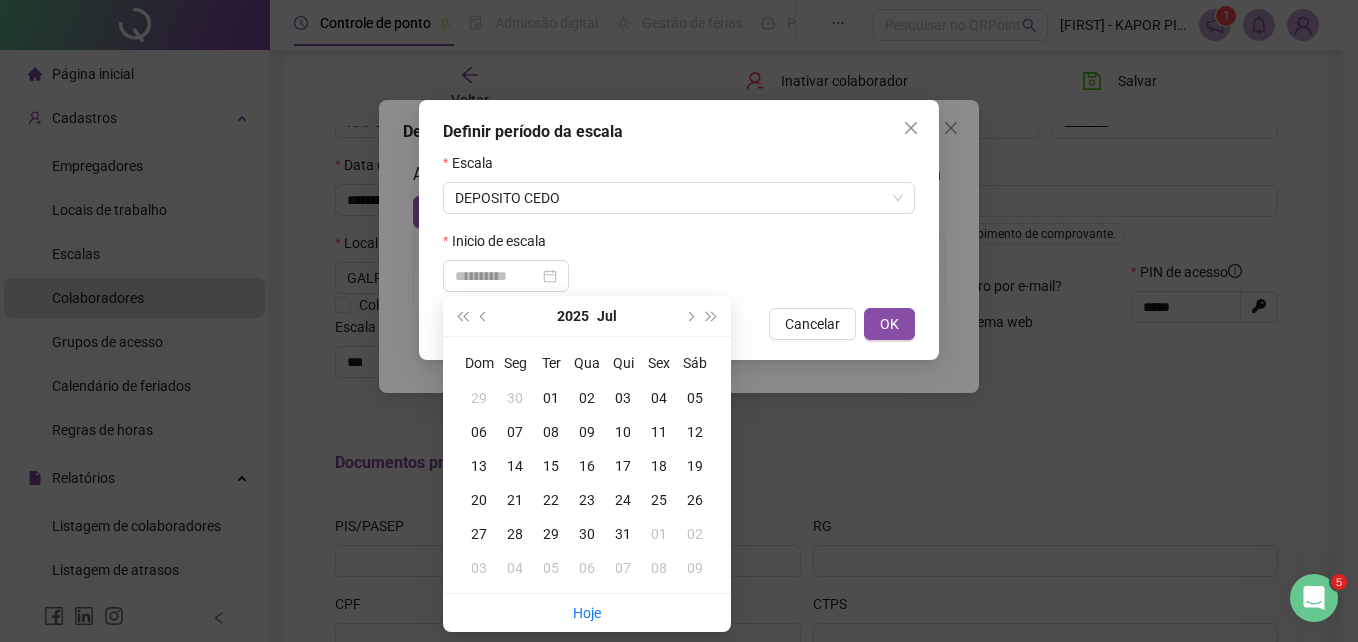 type on "**********" 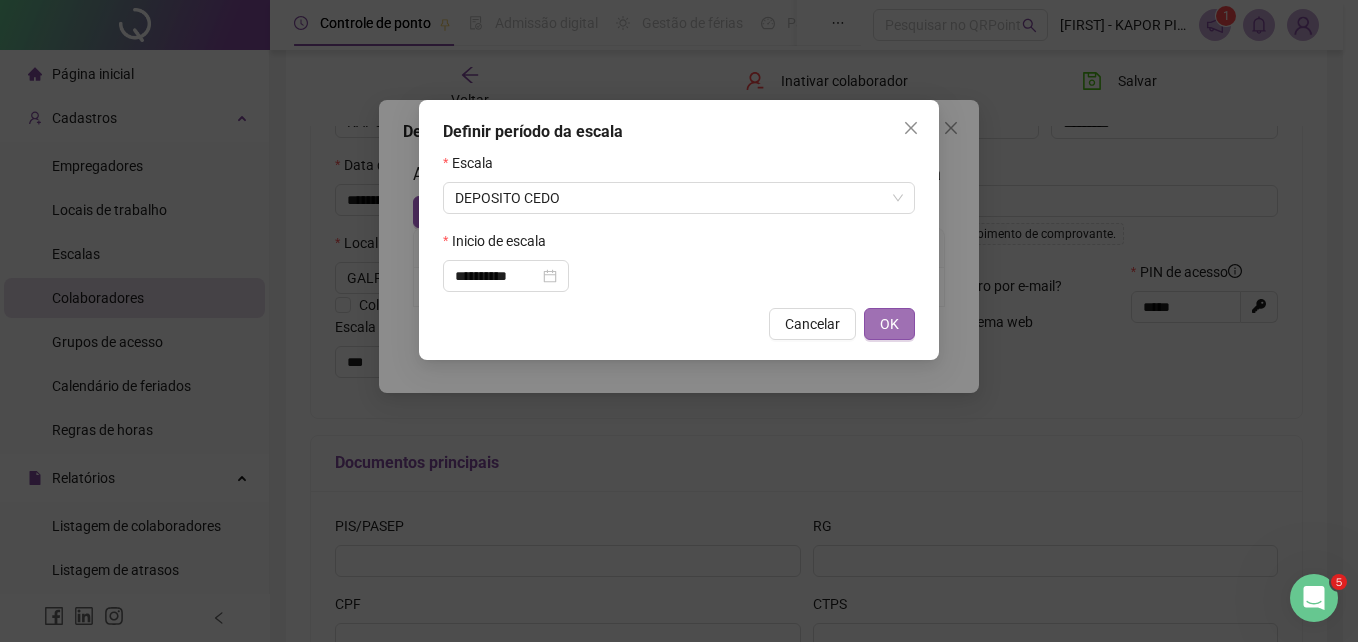 click on "OK" at bounding box center [889, 324] 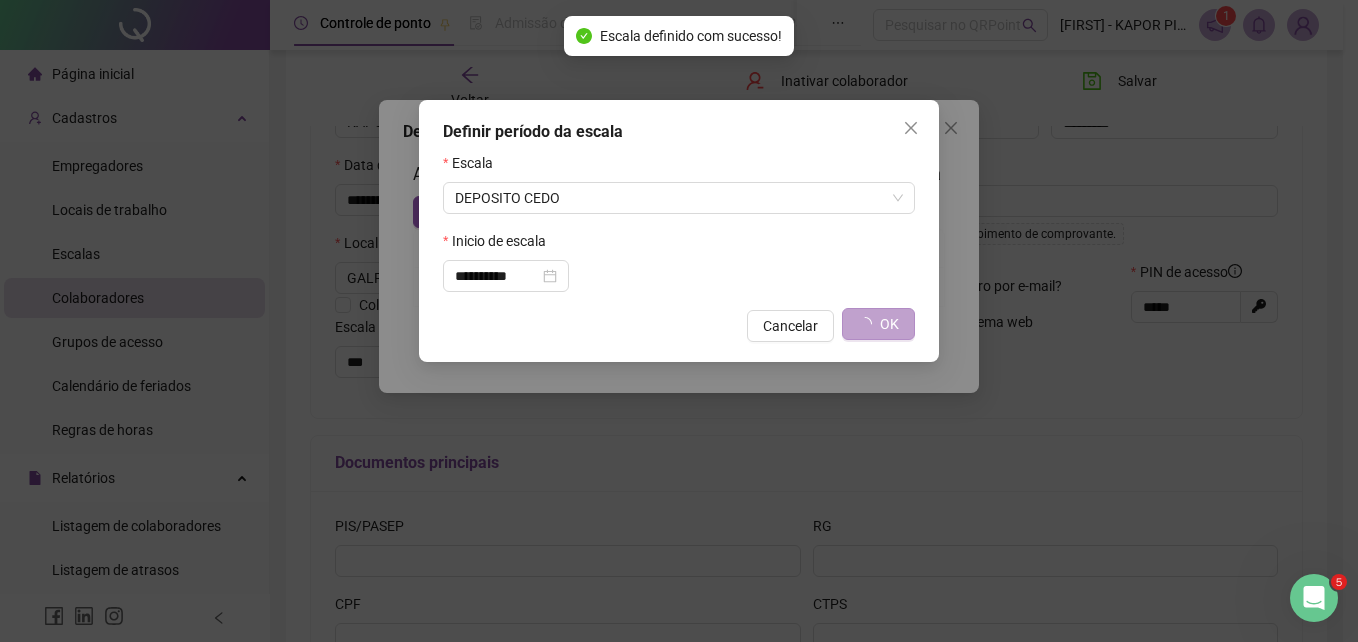 type on "**********" 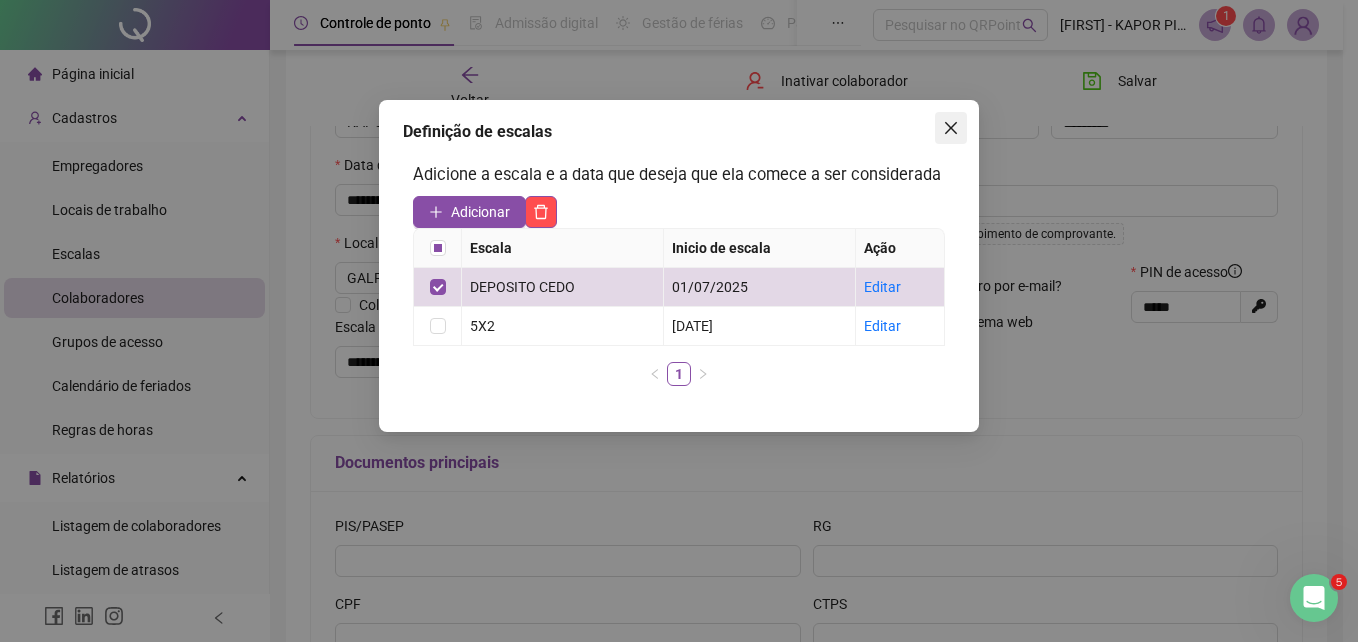 click 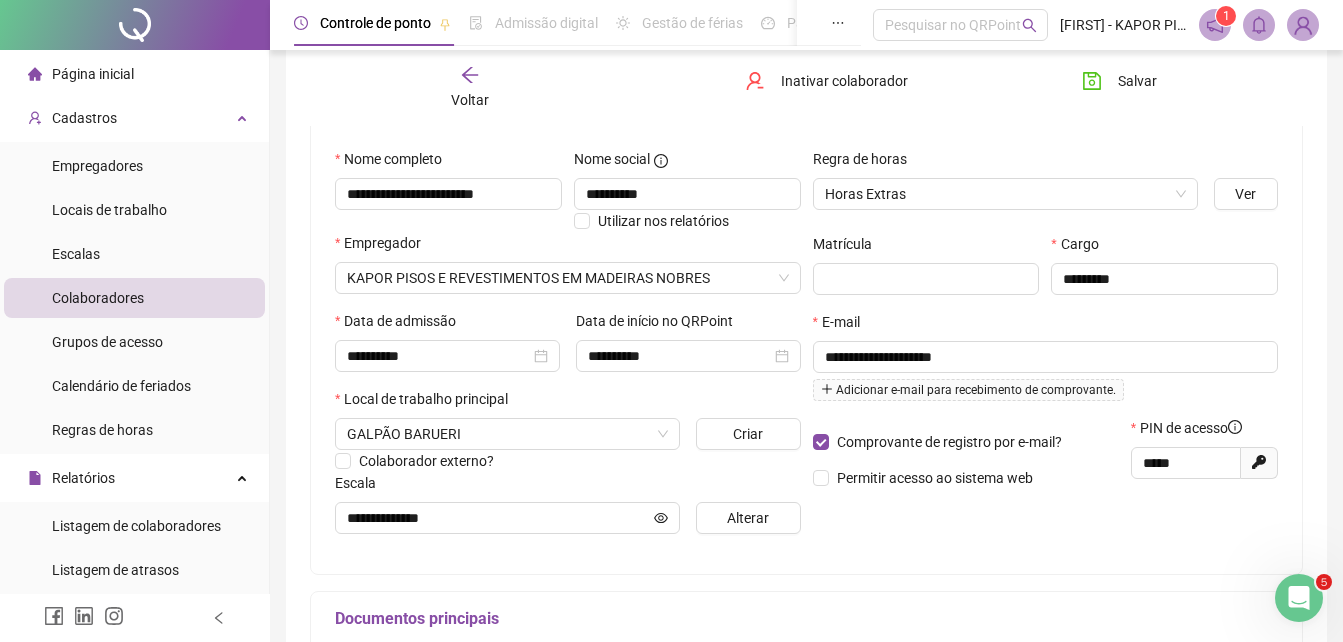 scroll, scrollTop: 0, scrollLeft: 0, axis: both 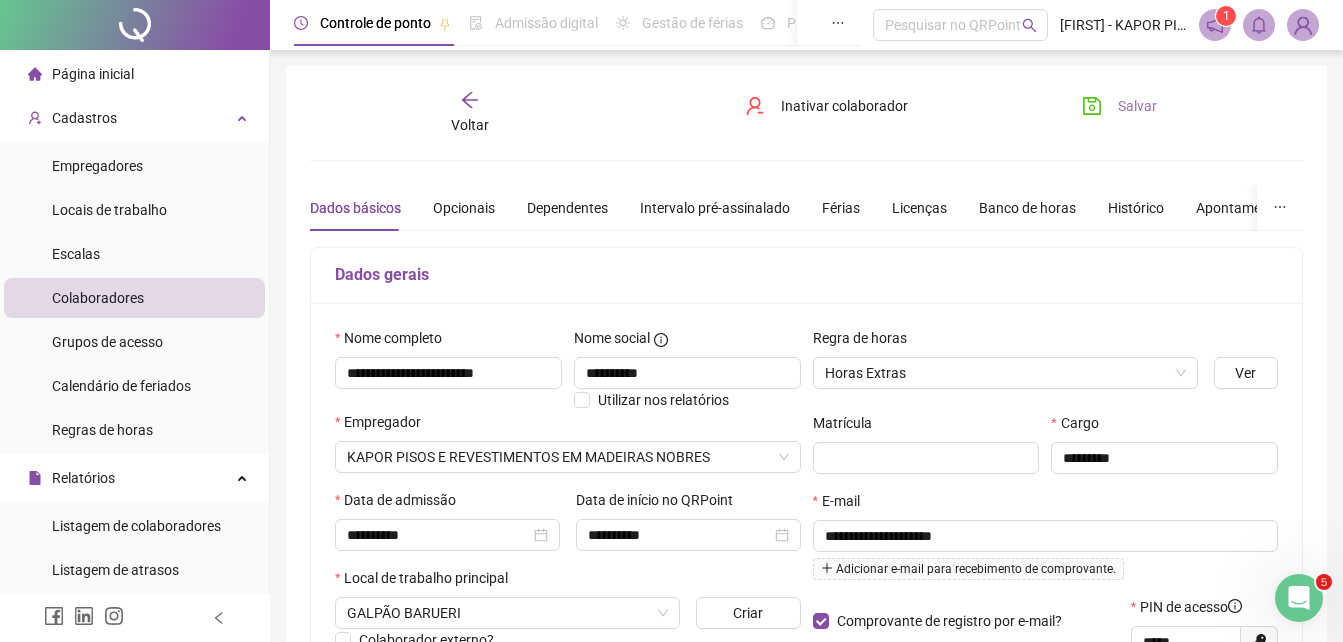 click on "Salvar" at bounding box center (1137, 106) 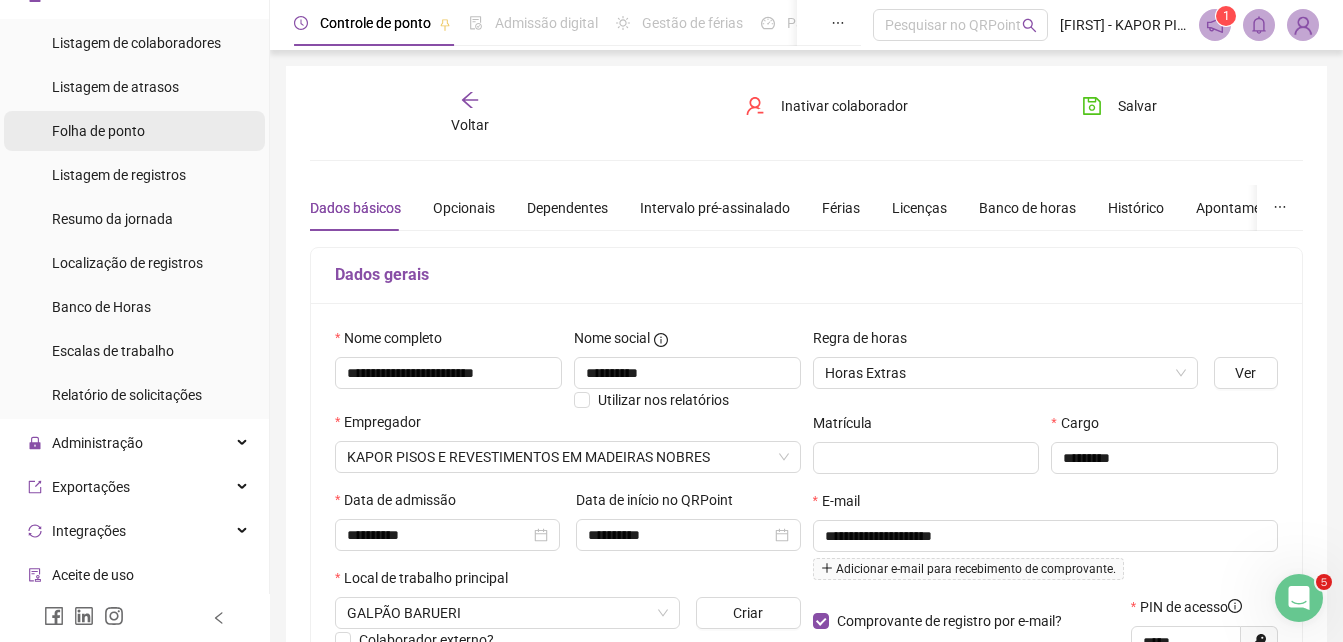 scroll, scrollTop: 500, scrollLeft: 0, axis: vertical 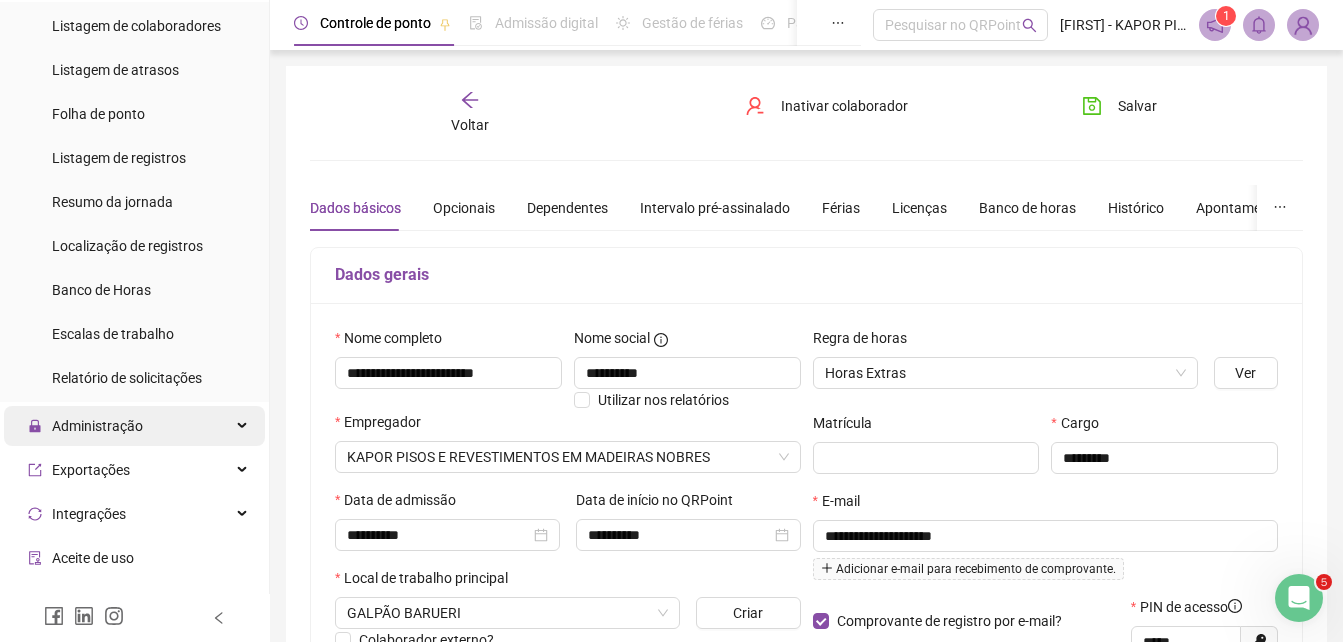 click on "Administração" at bounding box center (134, 426) 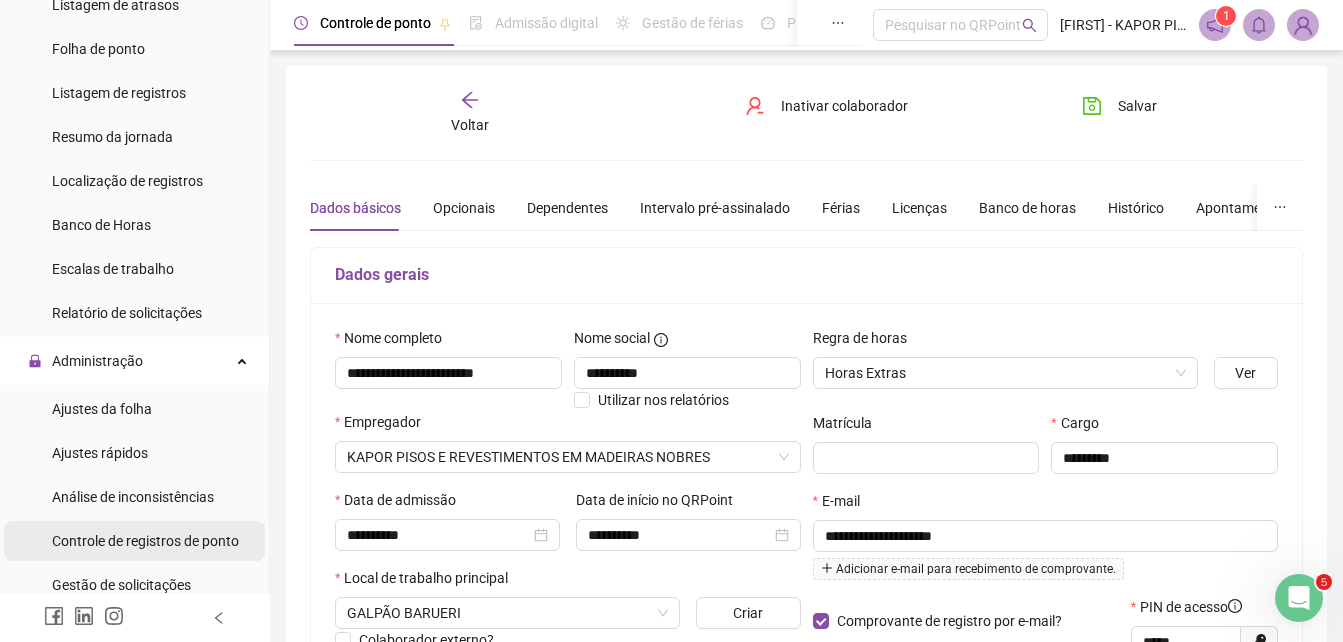 scroll, scrollTop: 600, scrollLeft: 0, axis: vertical 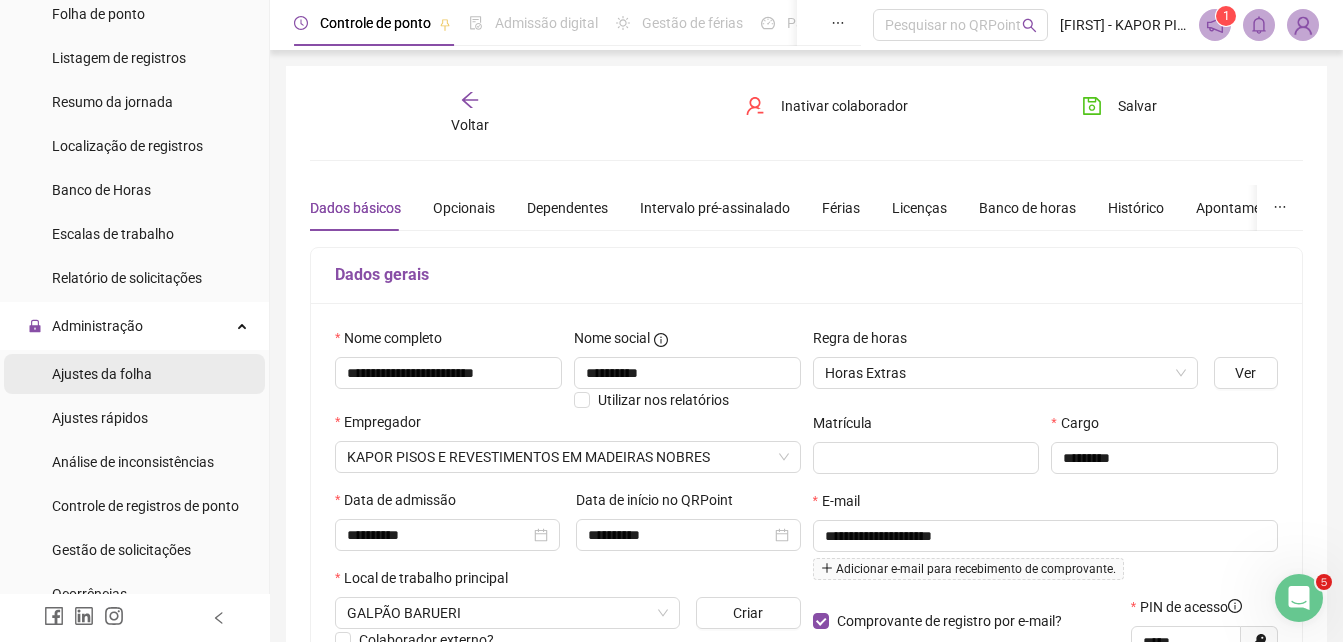click on "Ajustes da folha" at bounding box center [102, 374] 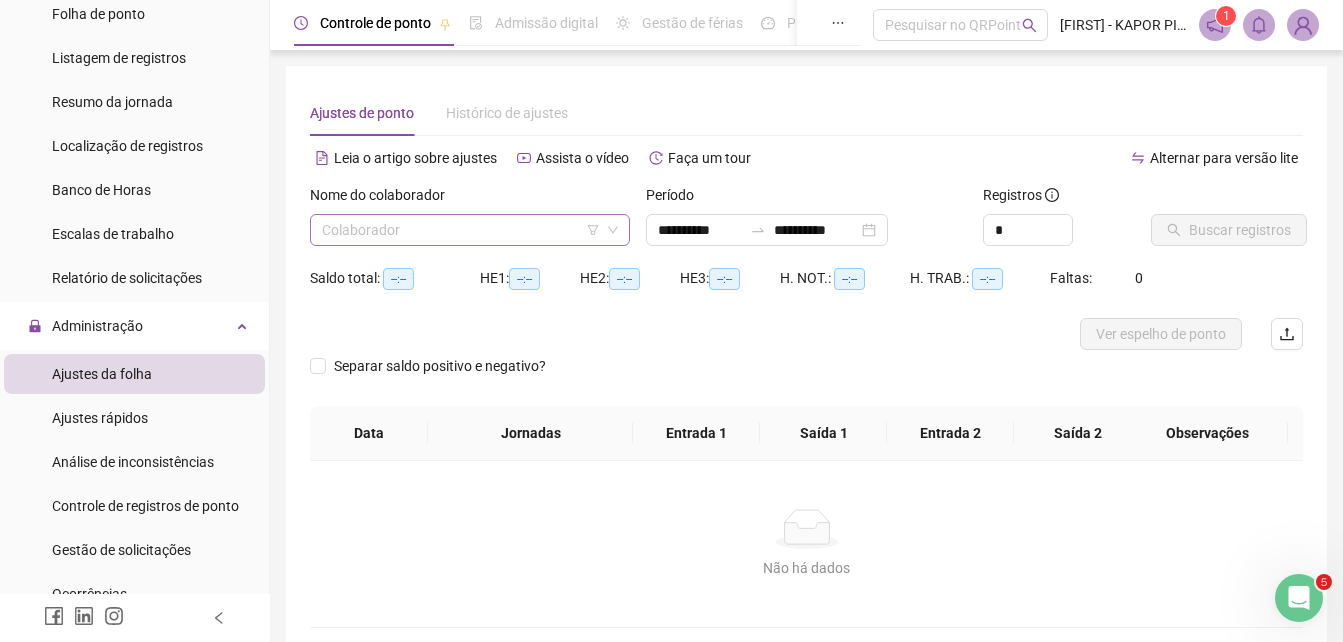 click on "Colaborador" at bounding box center [470, 230] 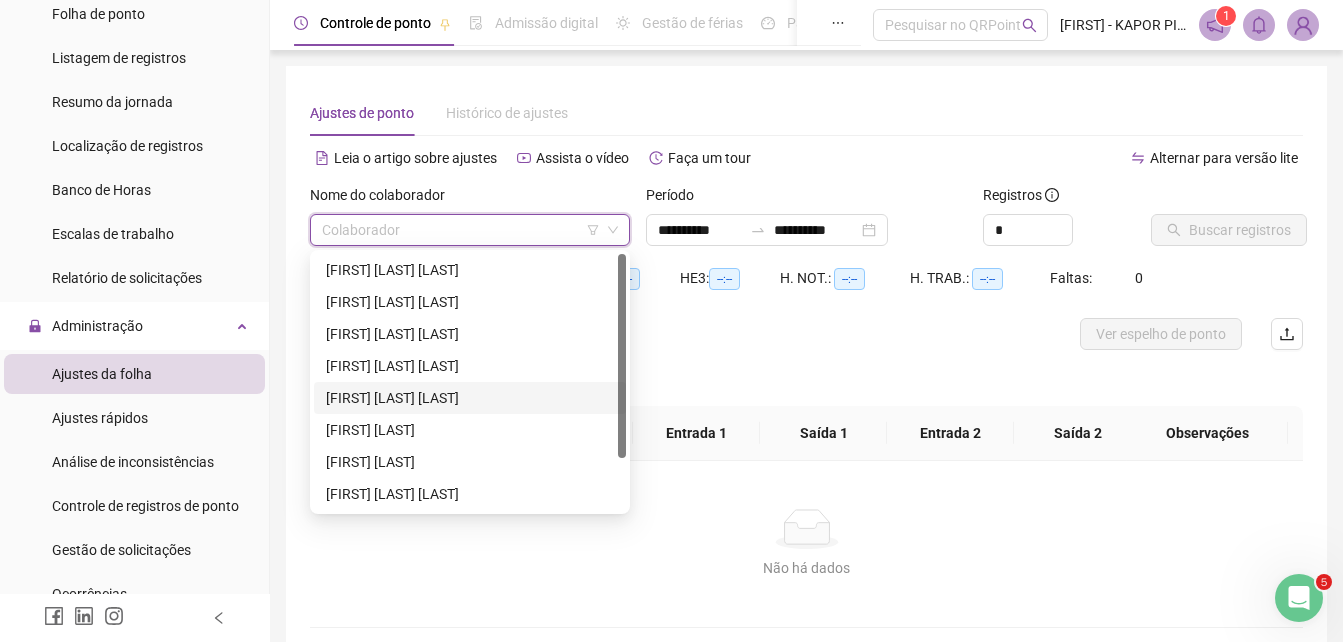 click on "[FIRST] [LAST] [LAST]" at bounding box center (470, 398) 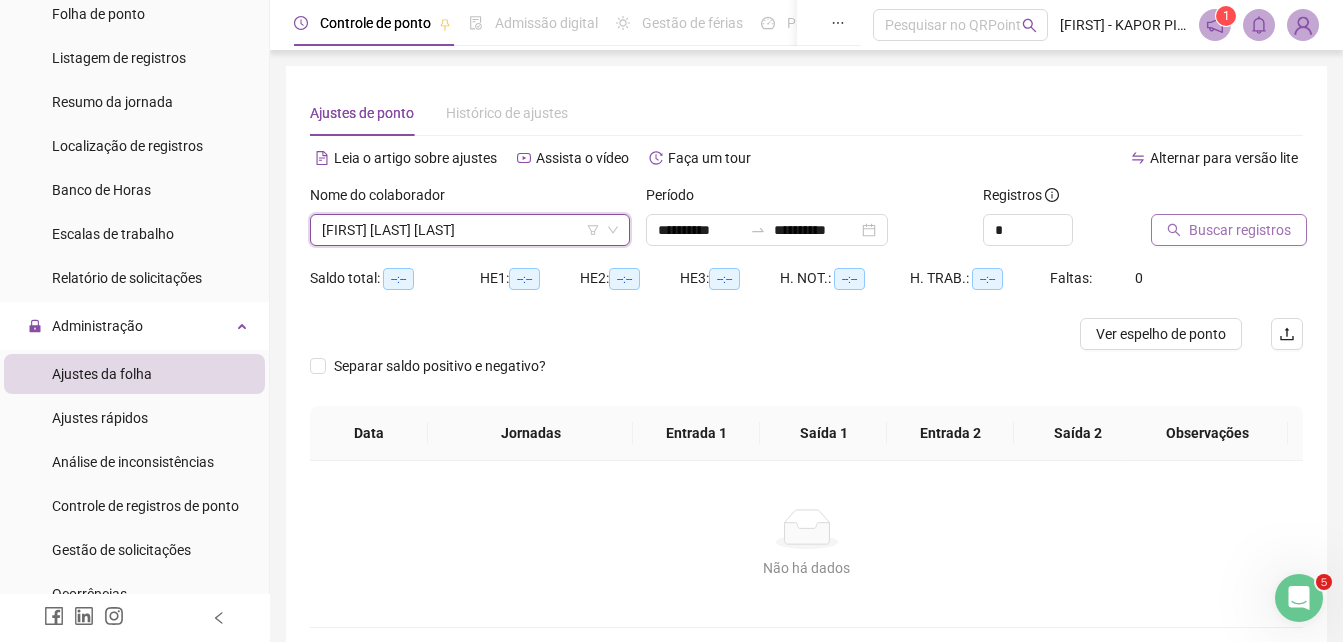 click on "Buscar registros" at bounding box center (1240, 230) 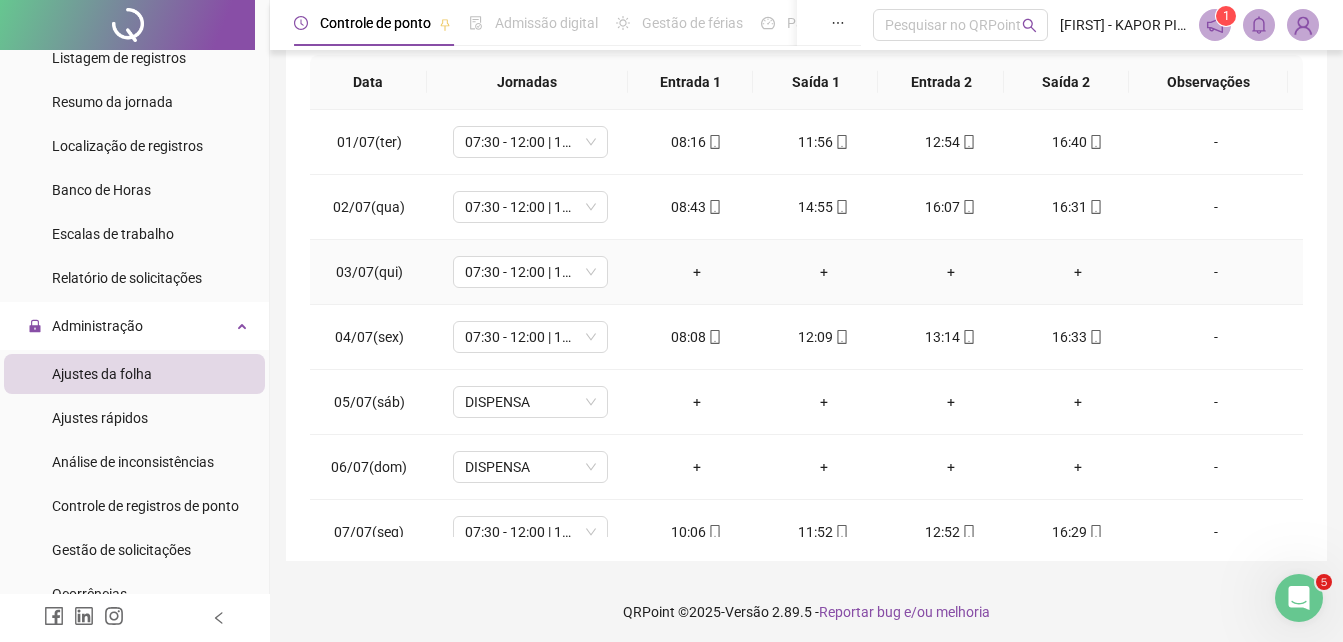 scroll, scrollTop: 356, scrollLeft: 0, axis: vertical 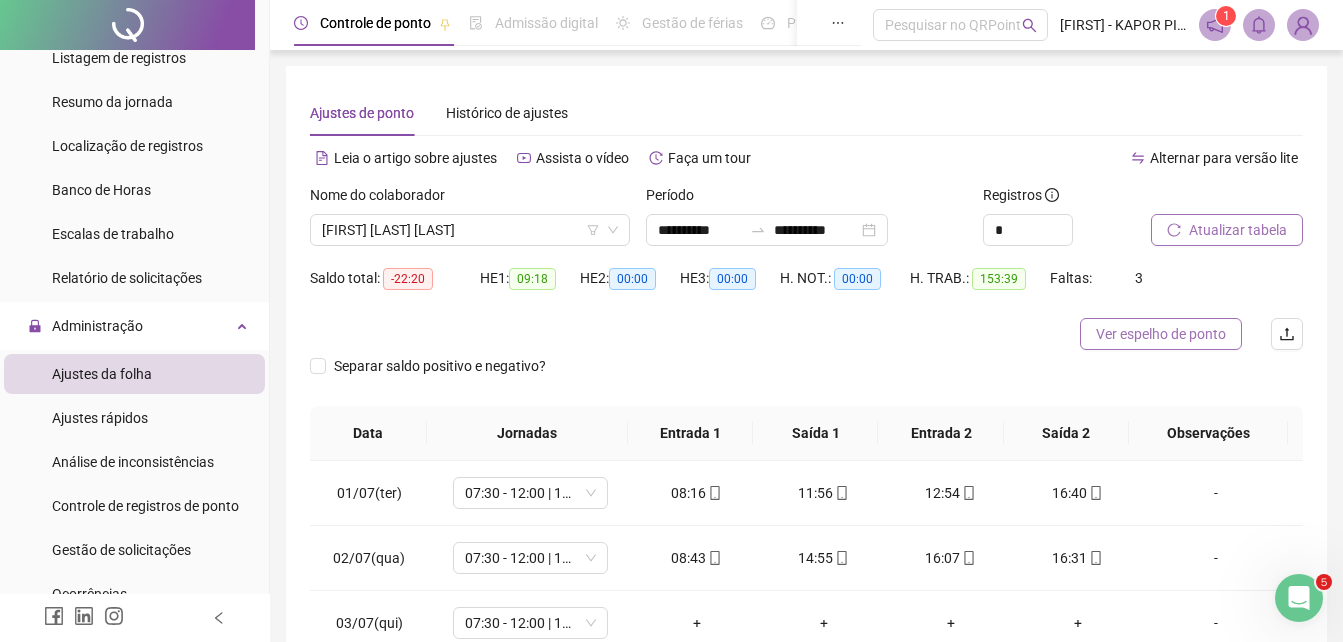 click on "Ver espelho de ponto" at bounding box center (1161, 334) 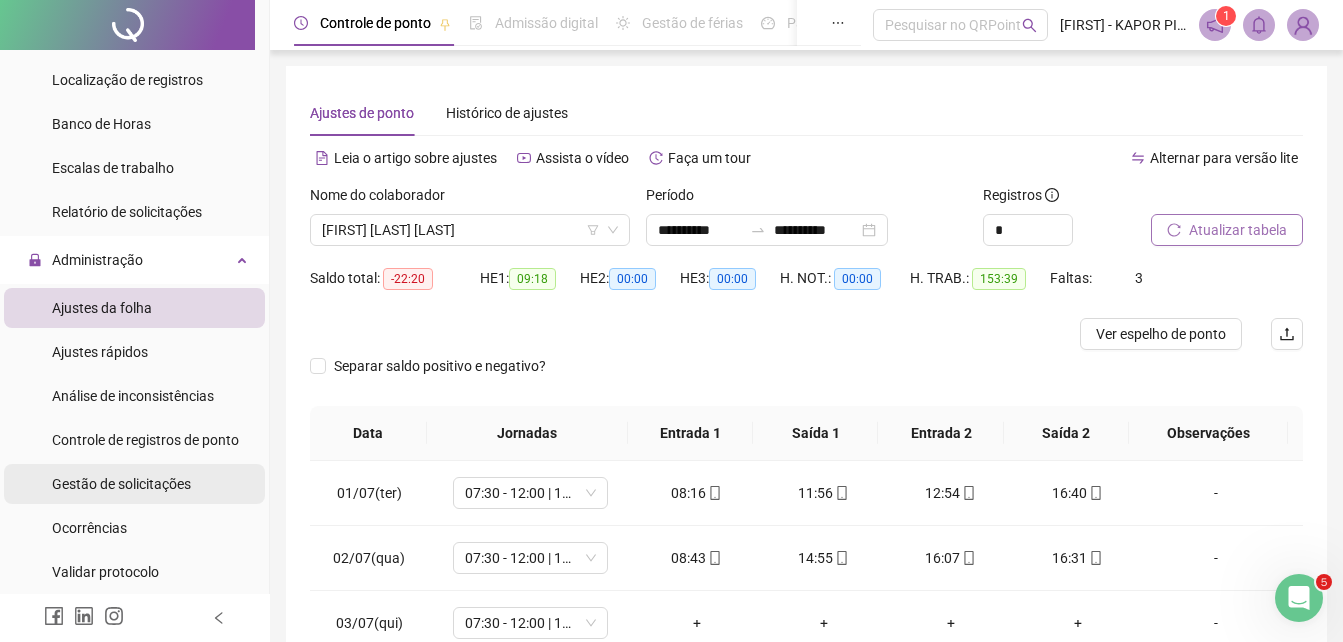 scroll, scrollTop: 700, scrollLeft: 0, axis: vertical 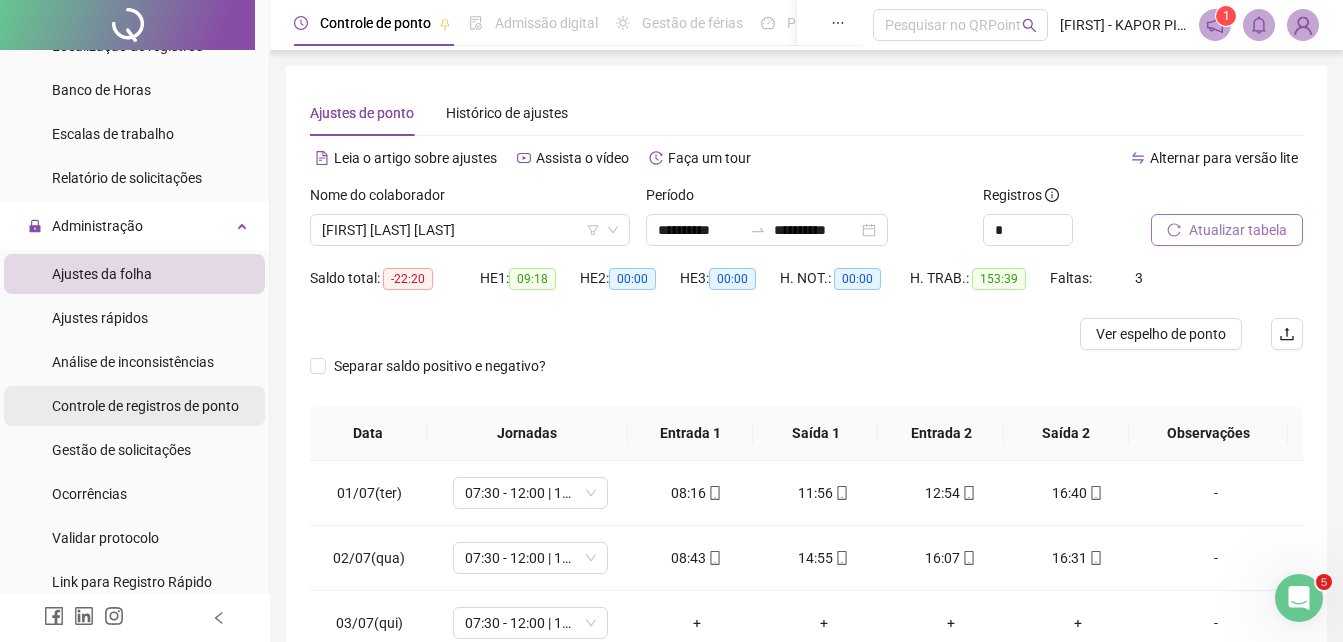 click on "Controle de registros de ponto" at bounding box center [145, 406] 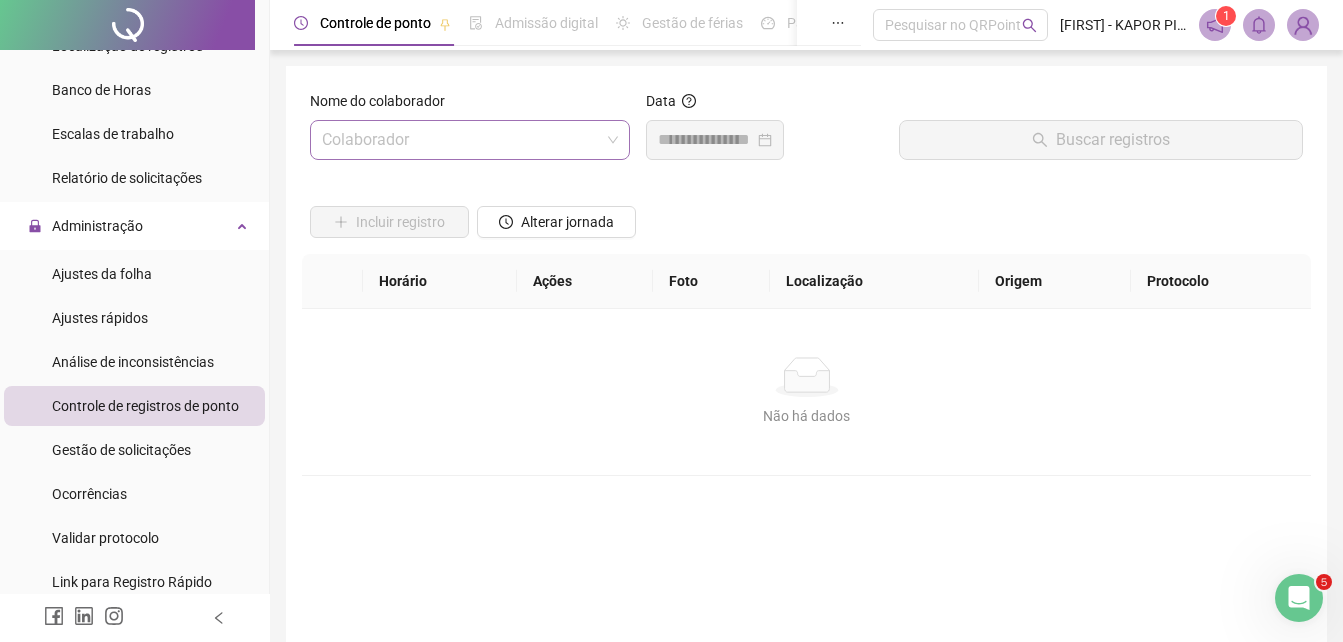 click at bounding box center [461, 140] 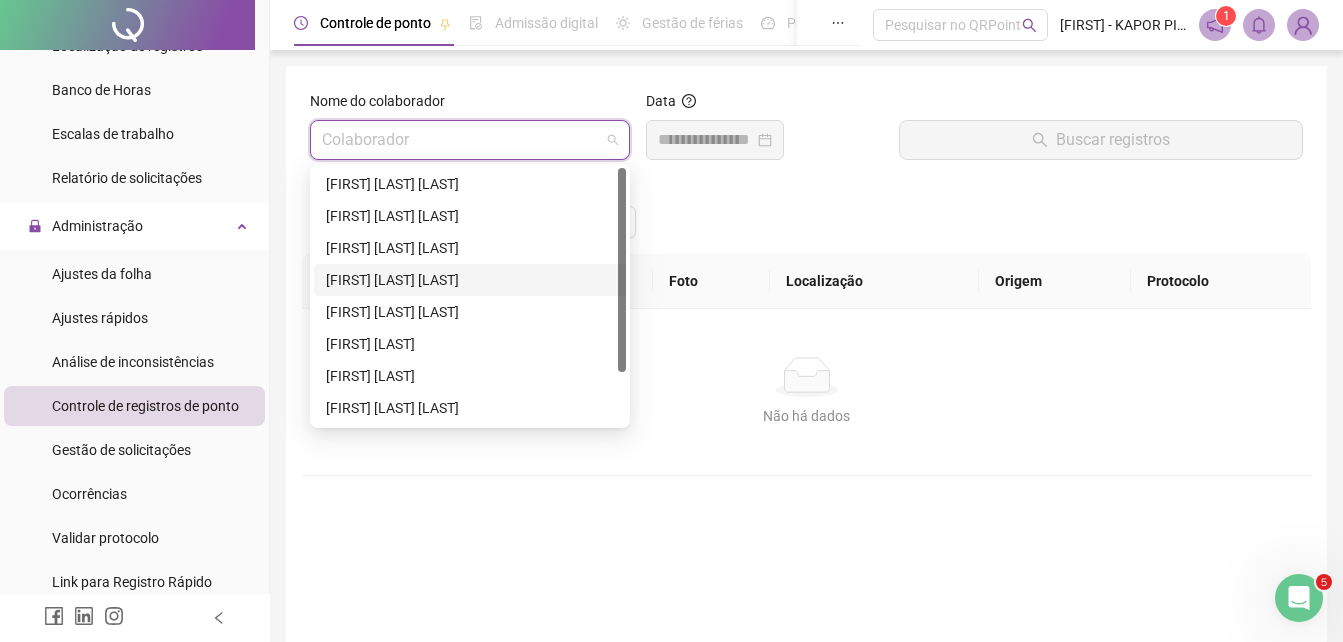 click on "[FIRST] [LAST] [LAST]" at bounding box center (470, 280) 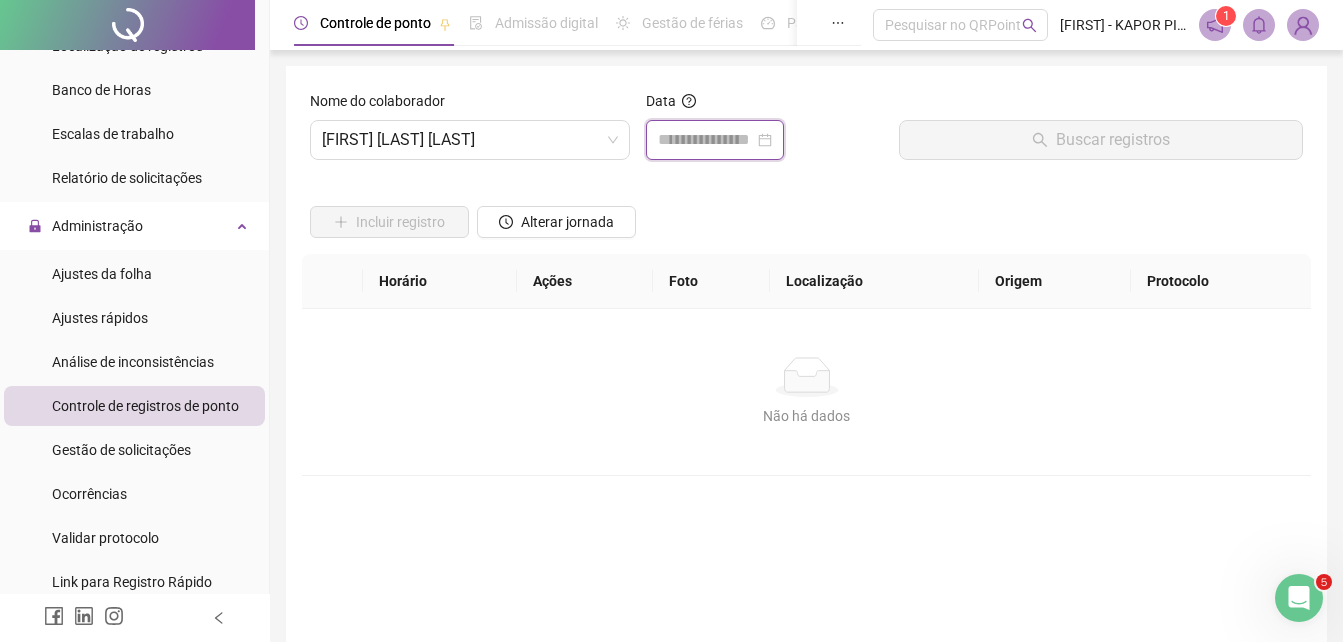 click at bounding box center [706, 140] 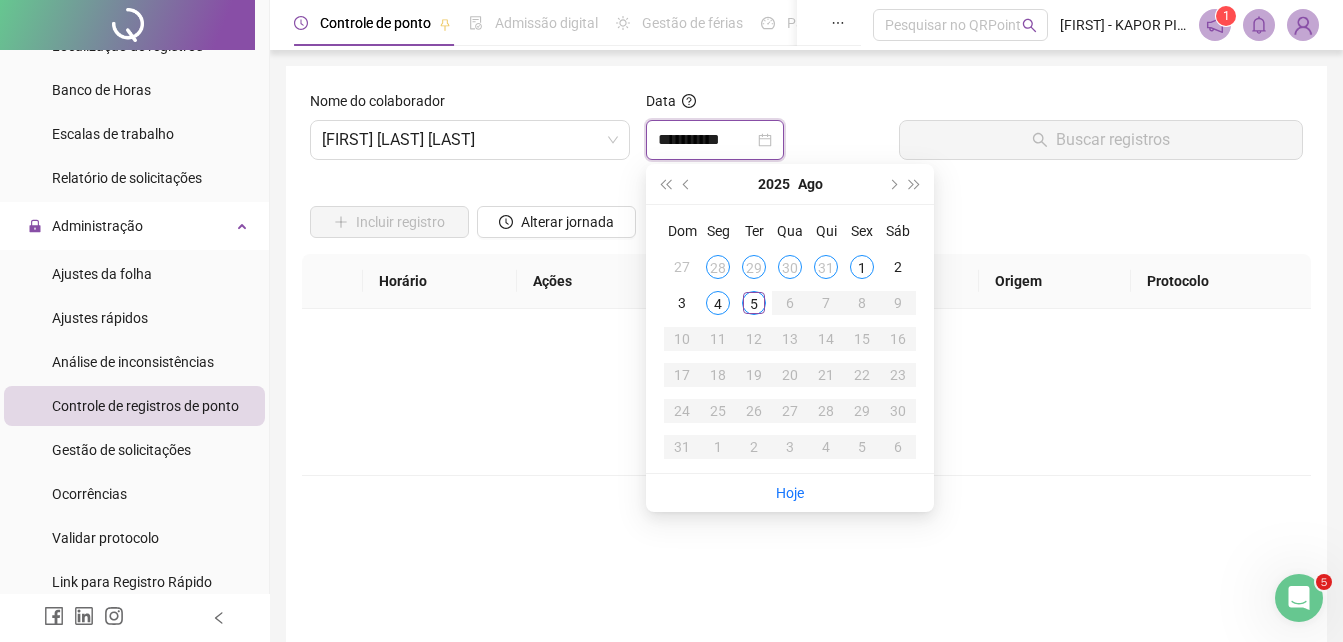type on "**********" 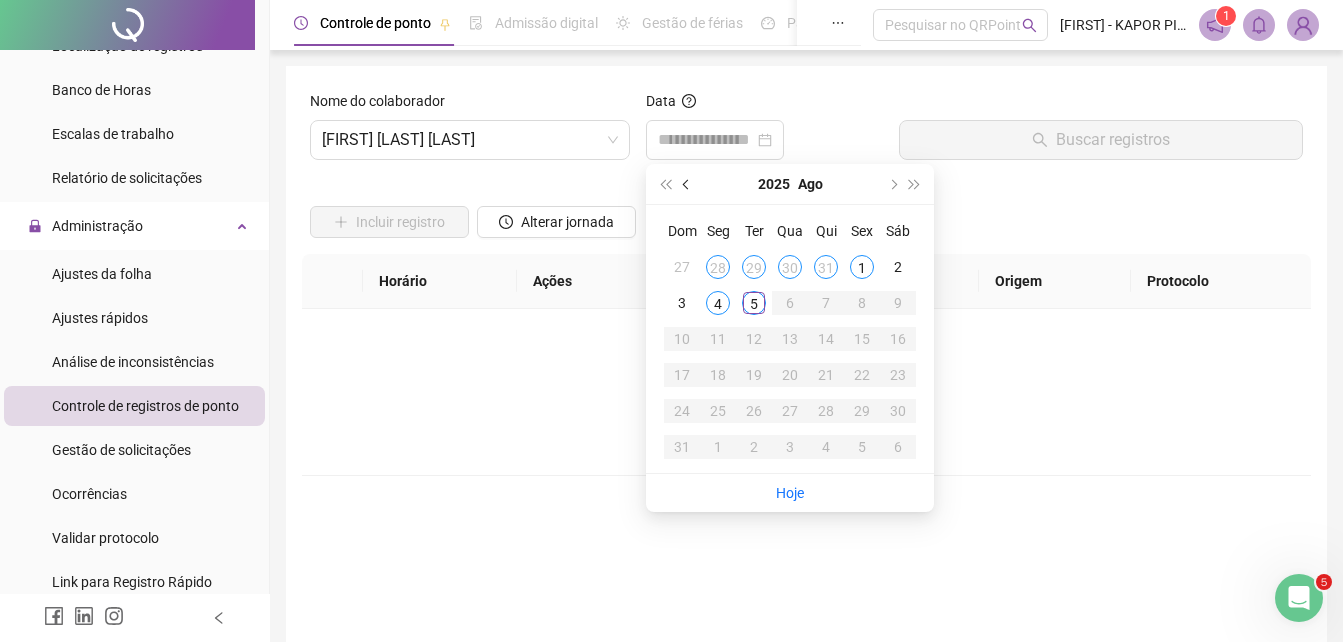 click at bounding box center [687, 184] 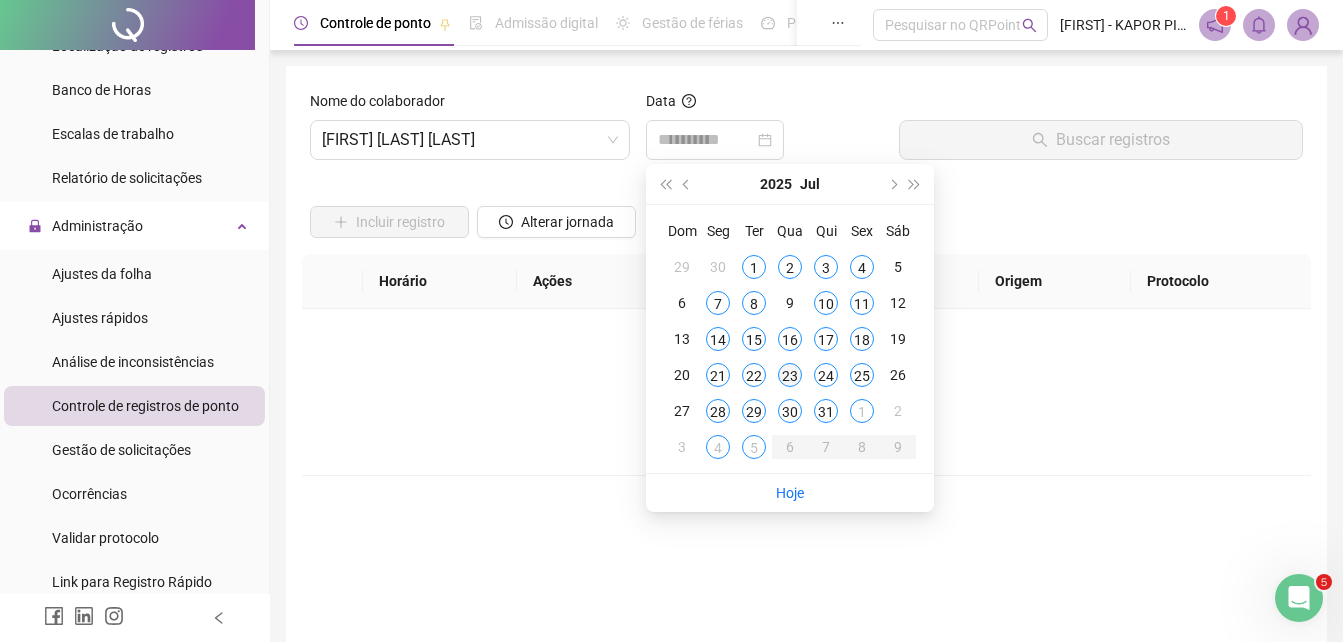 type on "**********" 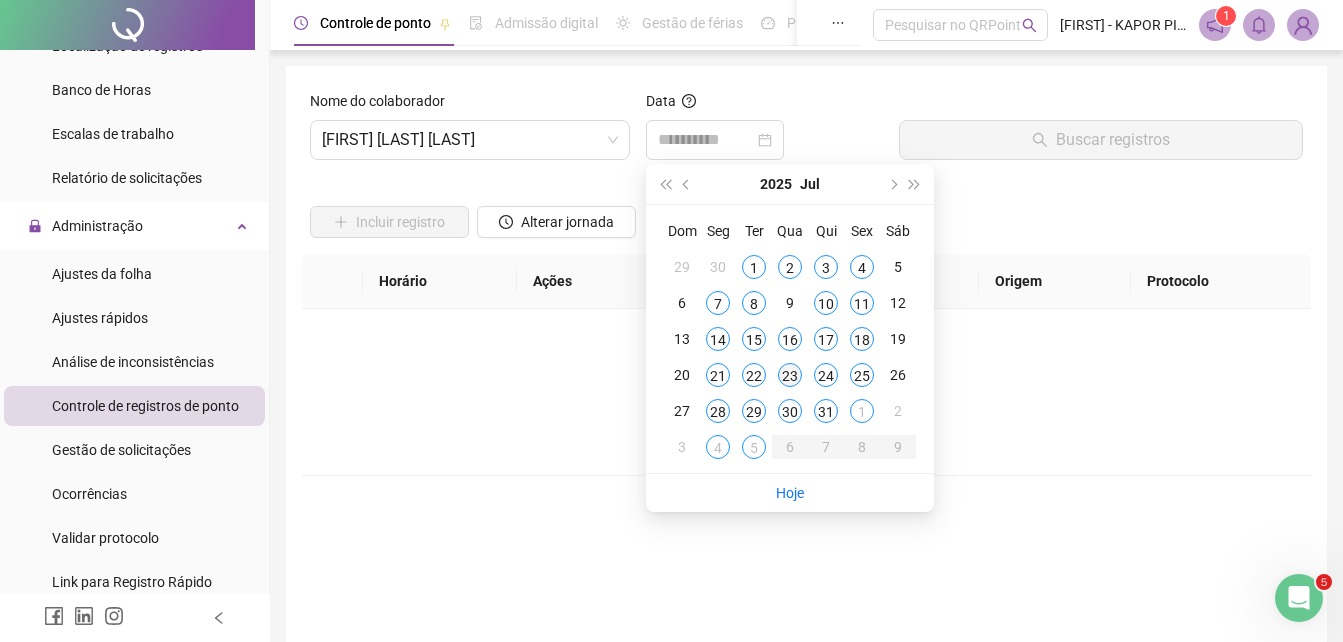 click on "23" at bounding box center [790, 375] 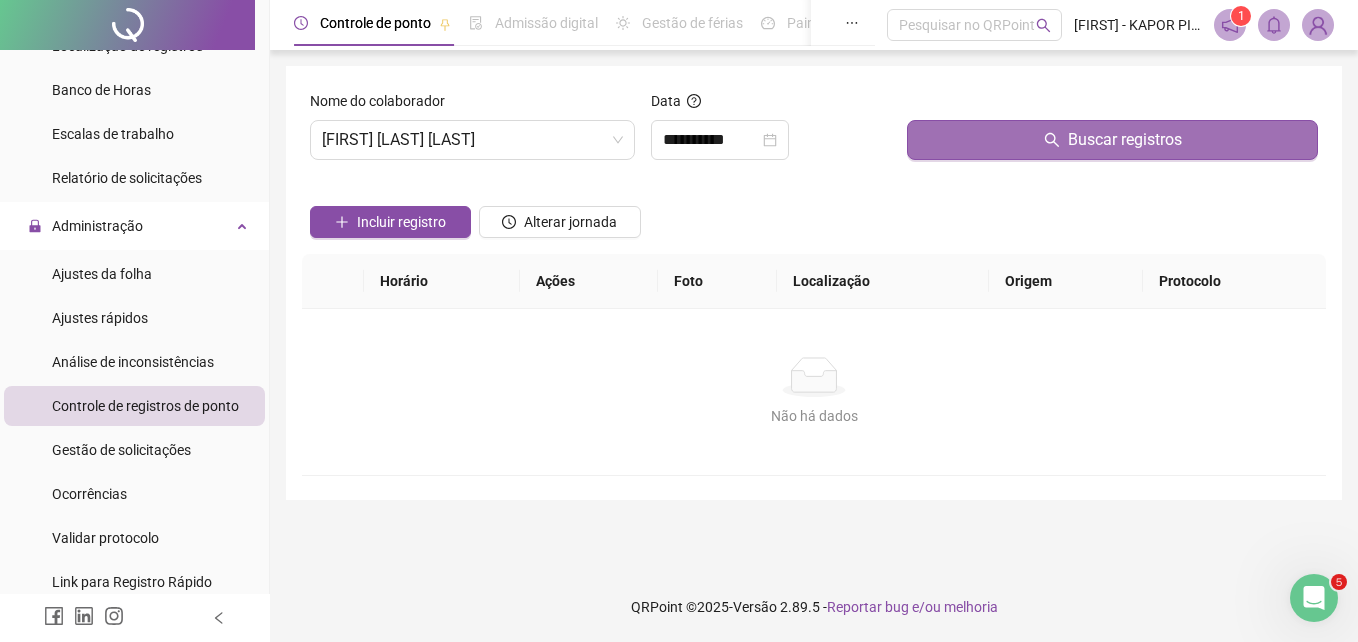 click on "Buscar registros" at bounding box center (1125, 140) 